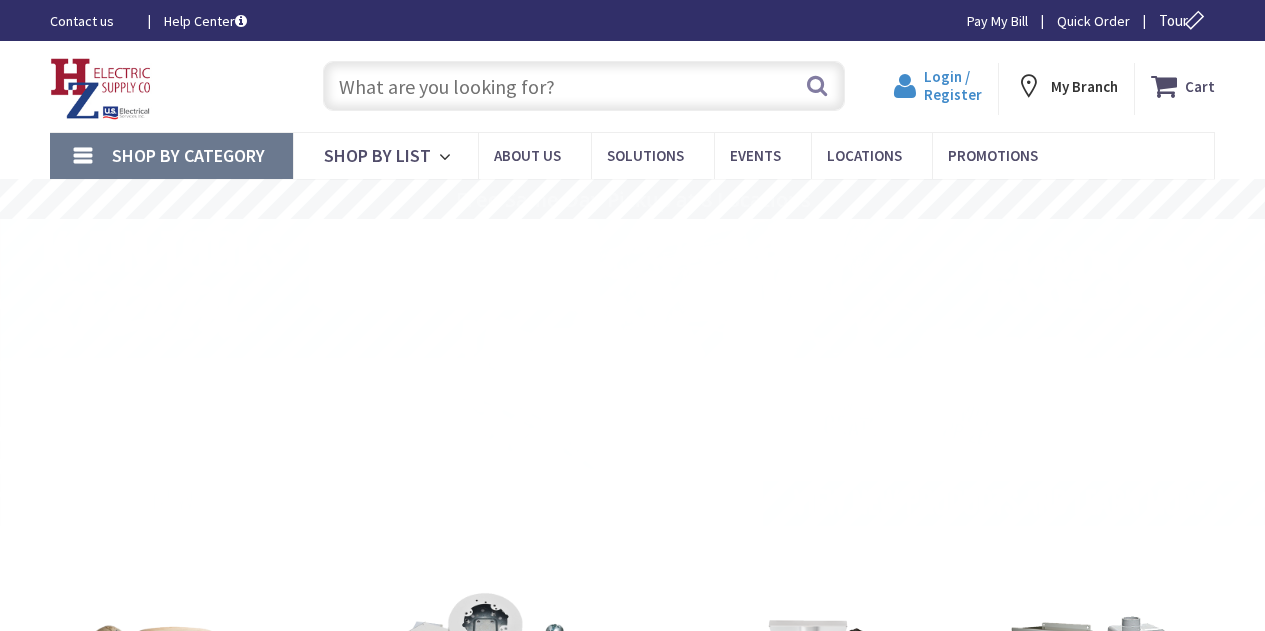scroll, scrollTop: 0, scrollLeft: 0, axis: both 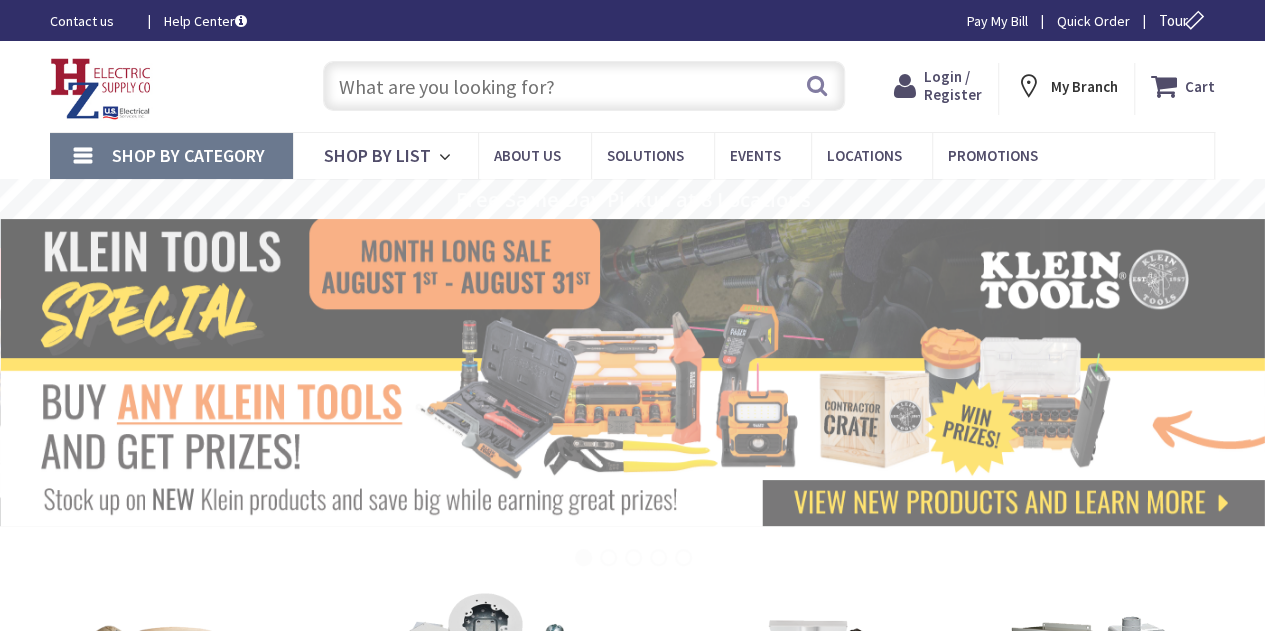 click on "Login / Register" at bounding box center (953, 85) 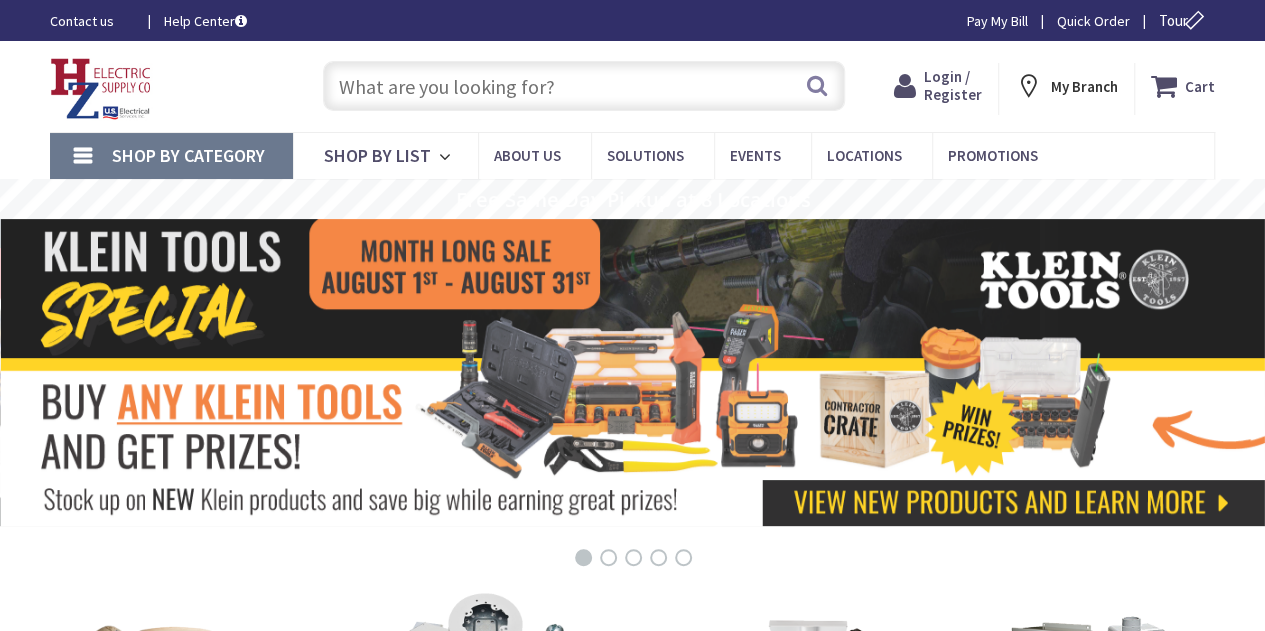 scroll, scrollTop: 0, scrollLeft: 0, axis: both 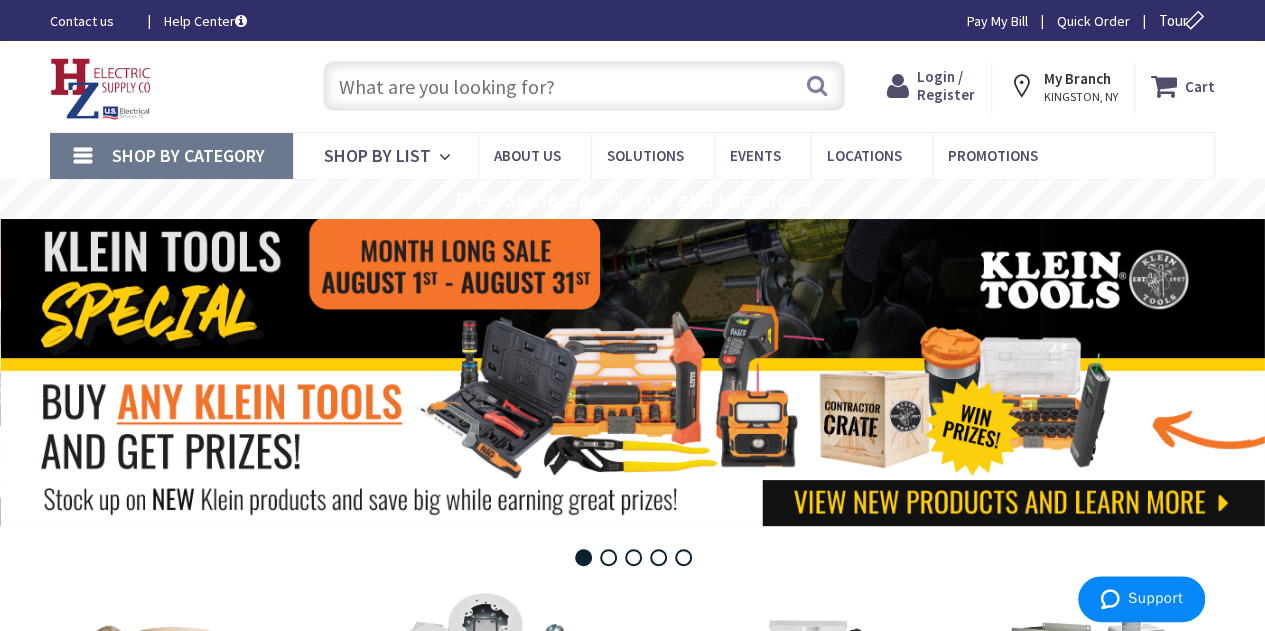 click on "Login / Register" at bounding box center (946, 85) 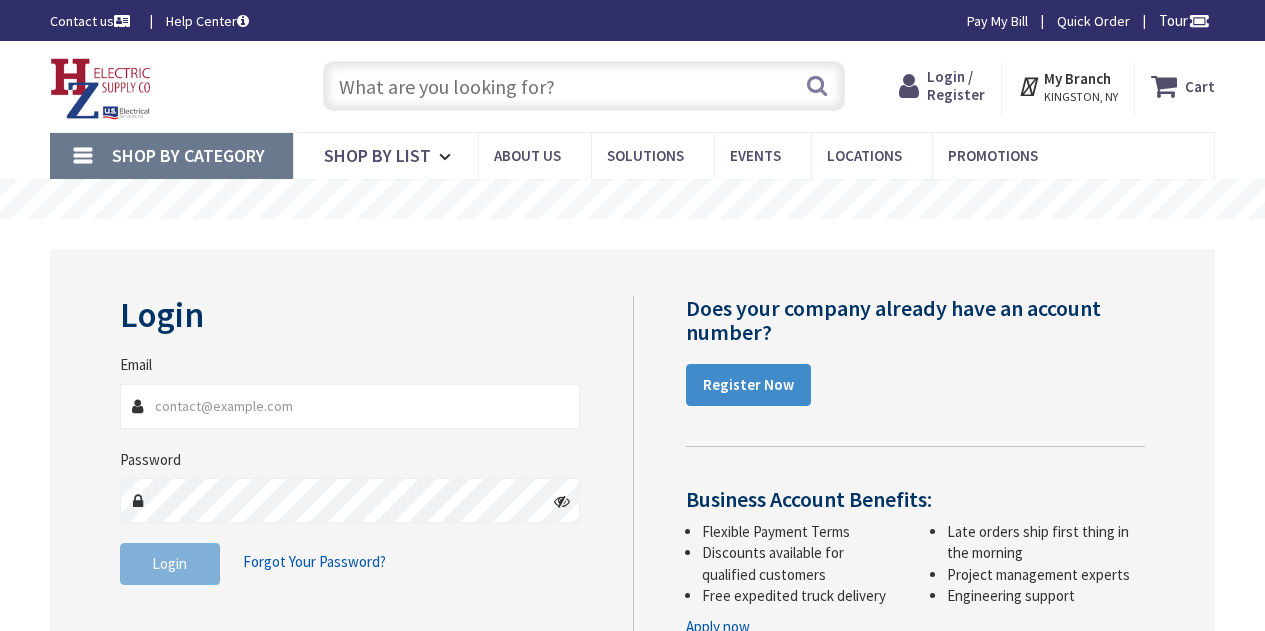 scroll, scrollTop: 0, scrollLeft: 0, axis: both 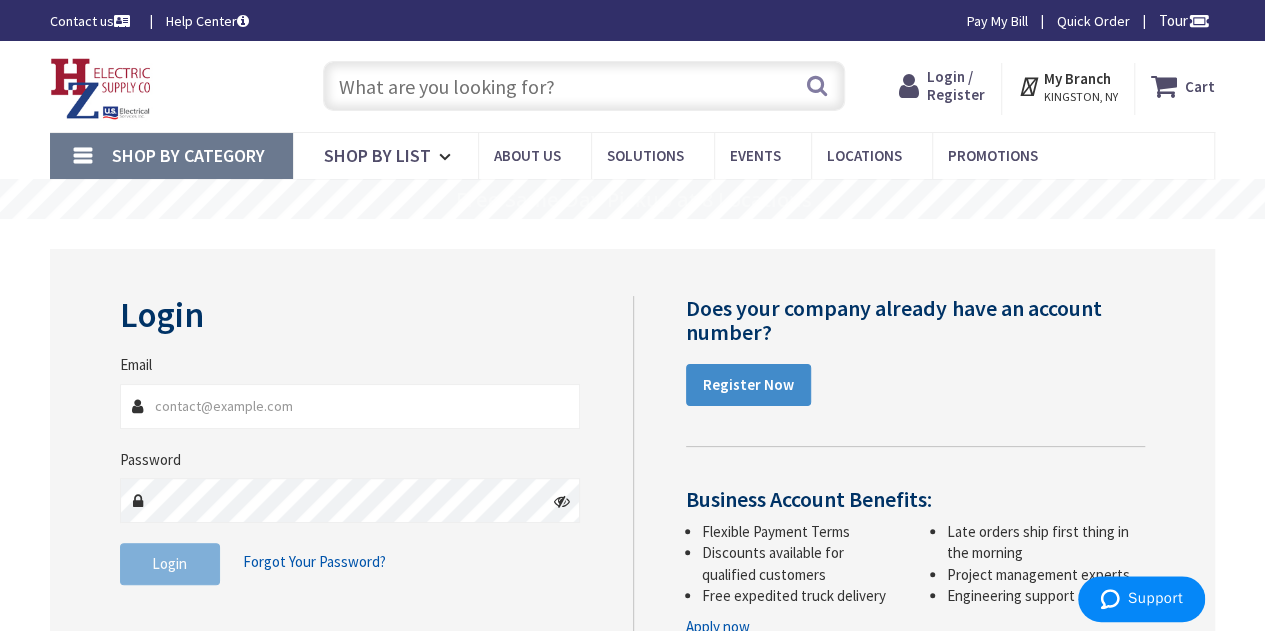 click on "Email" at bounding box center (350, 406) 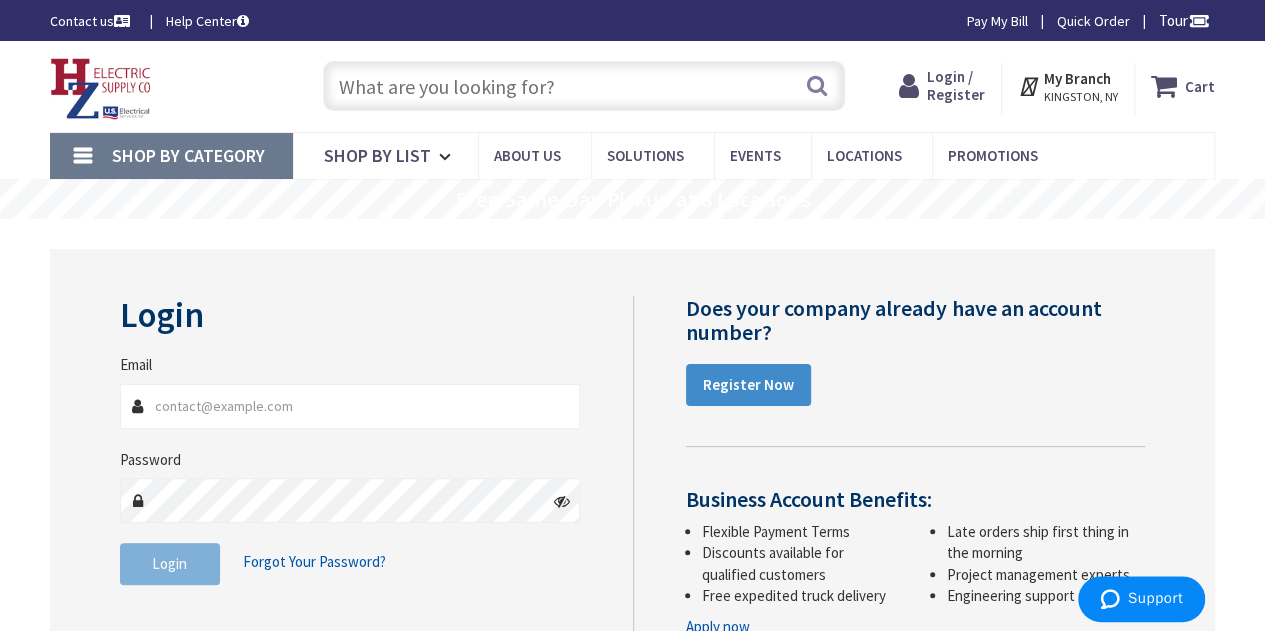 type on "MARK.BABULA@CHARTER.NET" 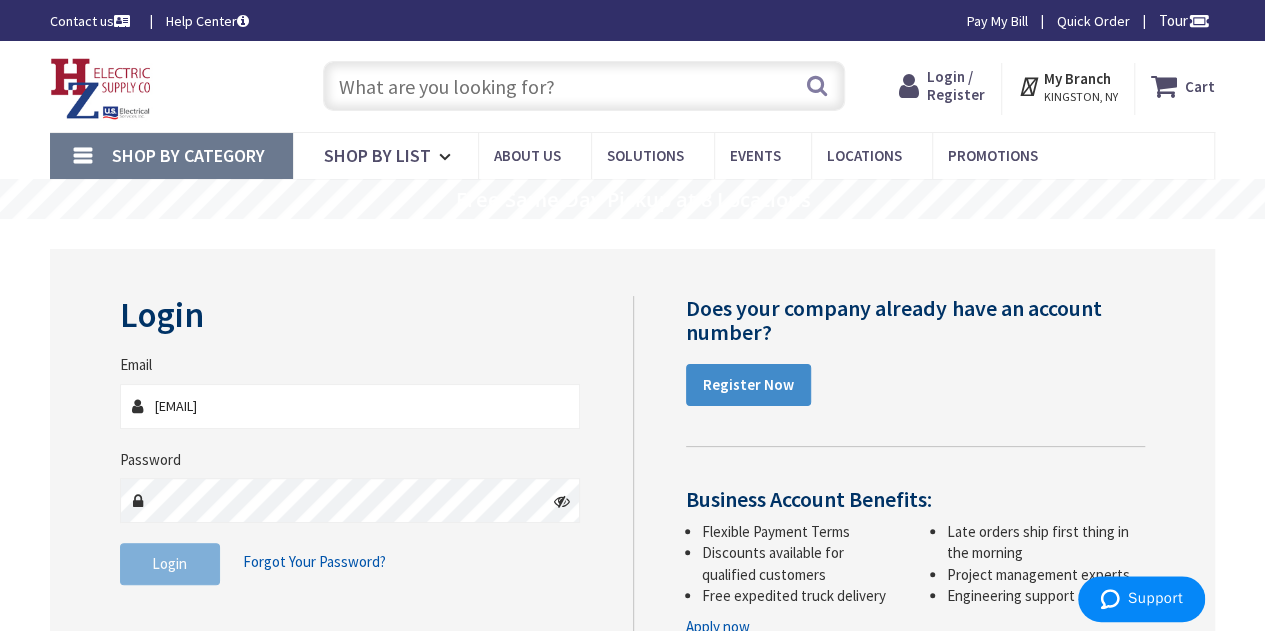 click on "Forgot Your Password?" at bounding box center [314, 561] 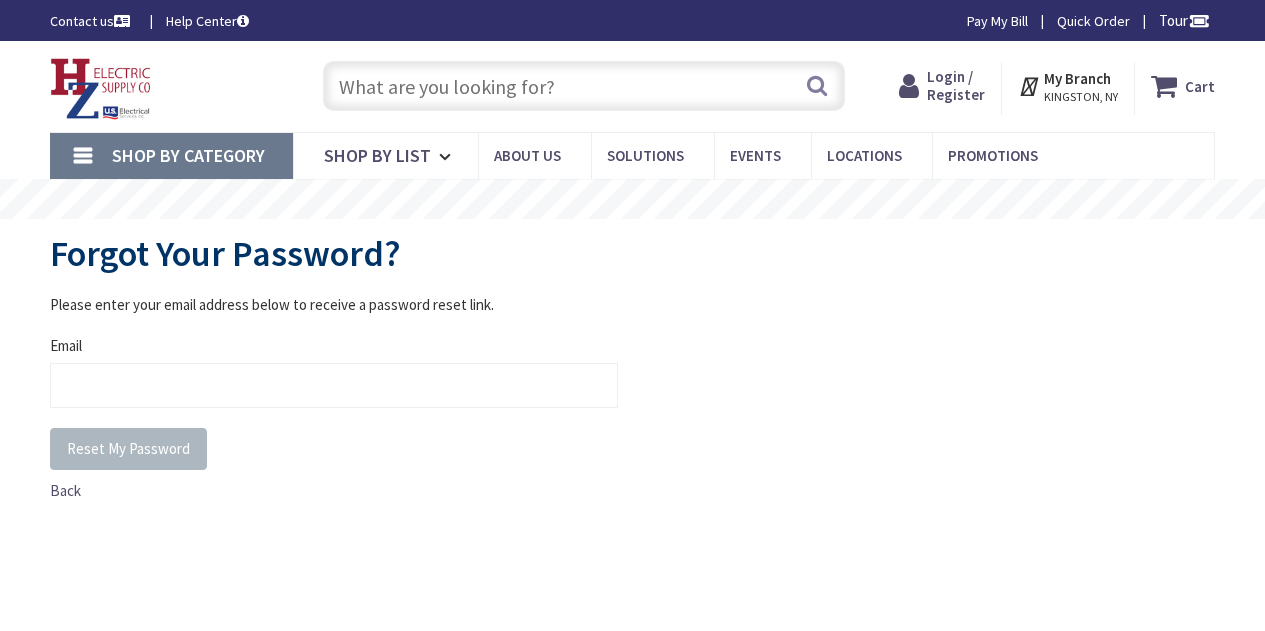 scroll, scrollTop: 0, scrollLeft: 0, axis: both 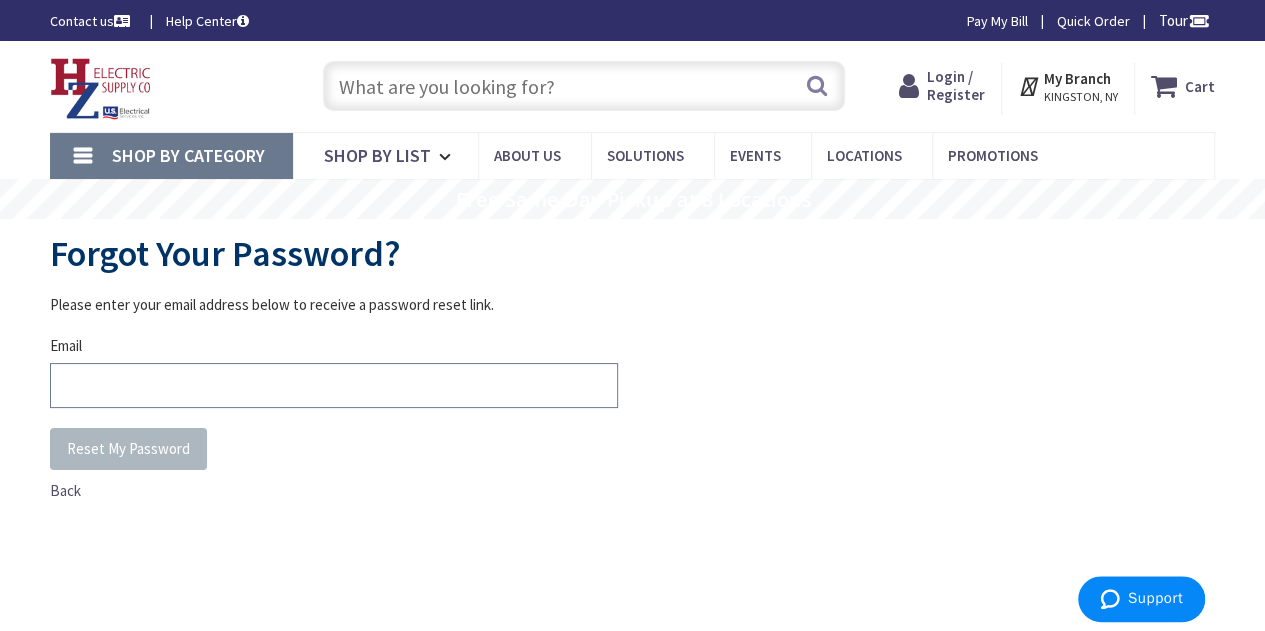 click on "Email" at bounding box center (334, 385) 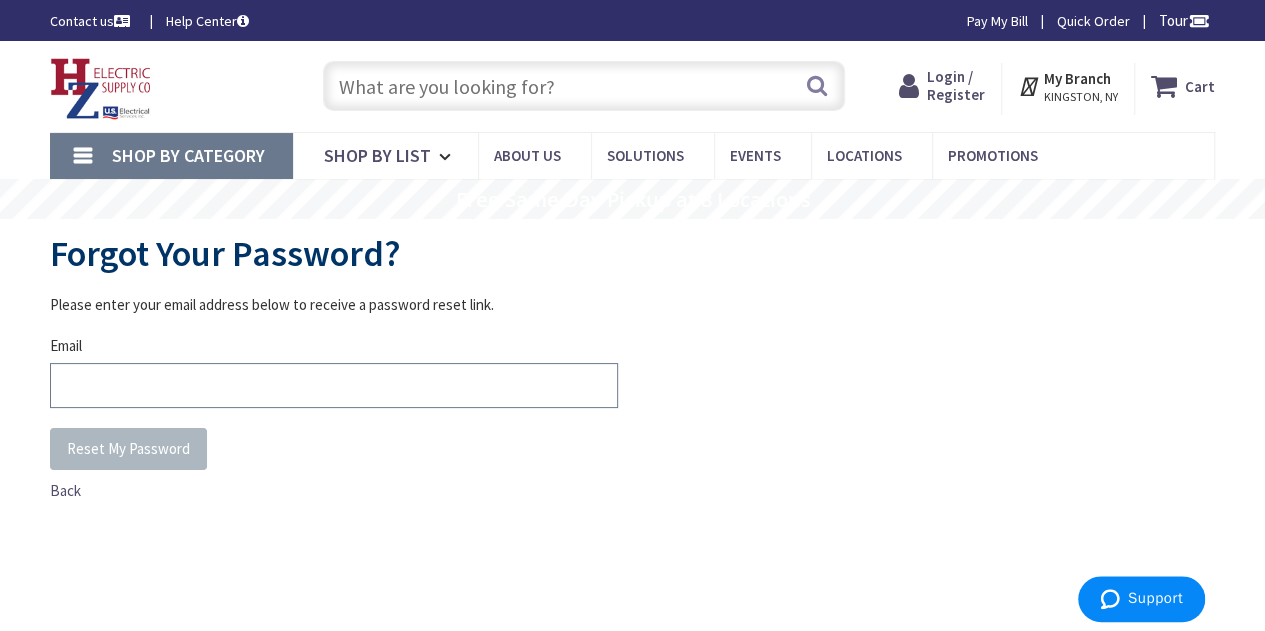 type on "MARK.BABULA@CHARTER.NET" 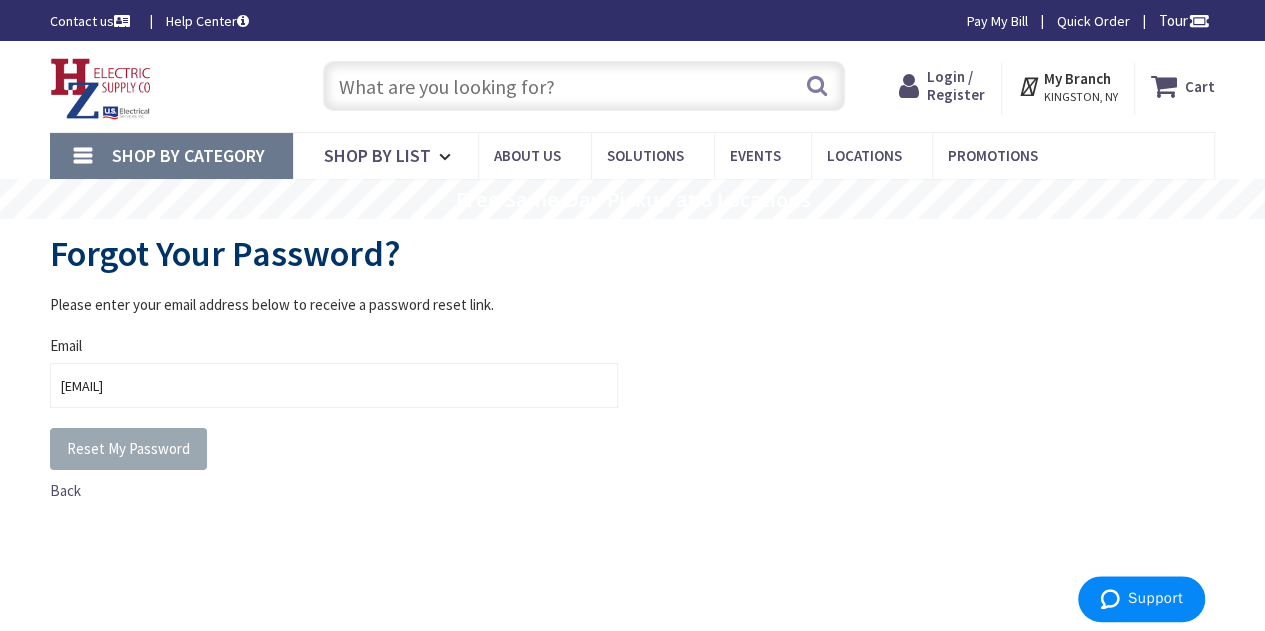 click on "Reset My Password" at bounding box center (128, 448) 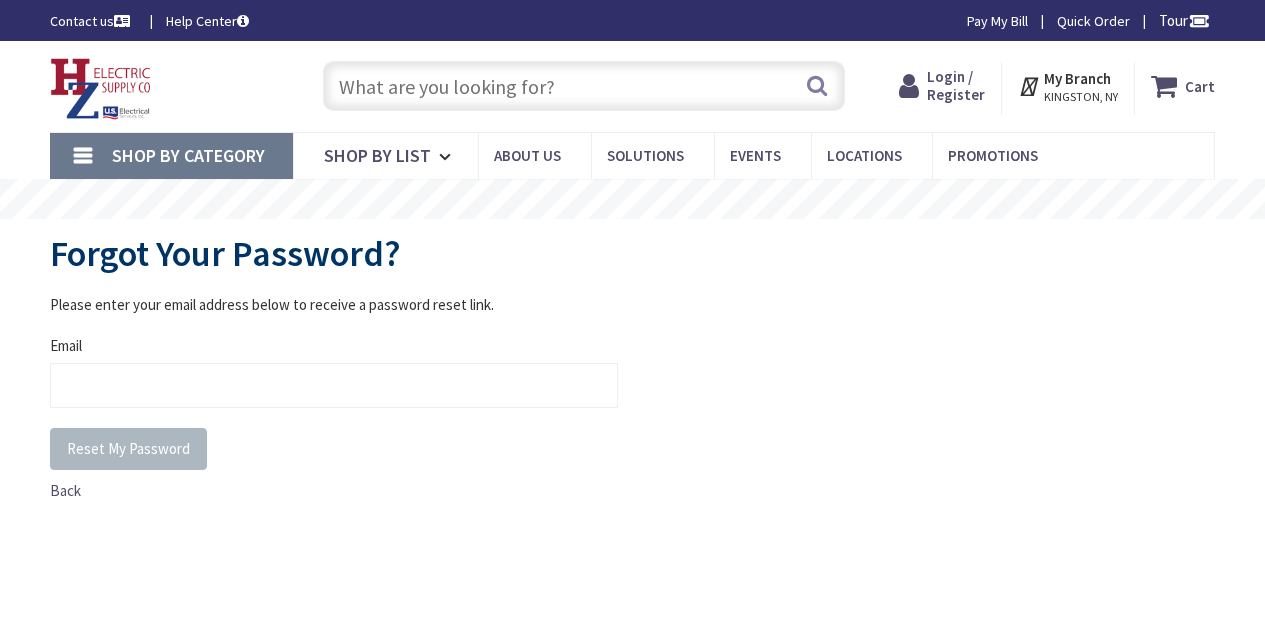 scroll, scrollTop: 0, scrollLeft: 0, axis: both 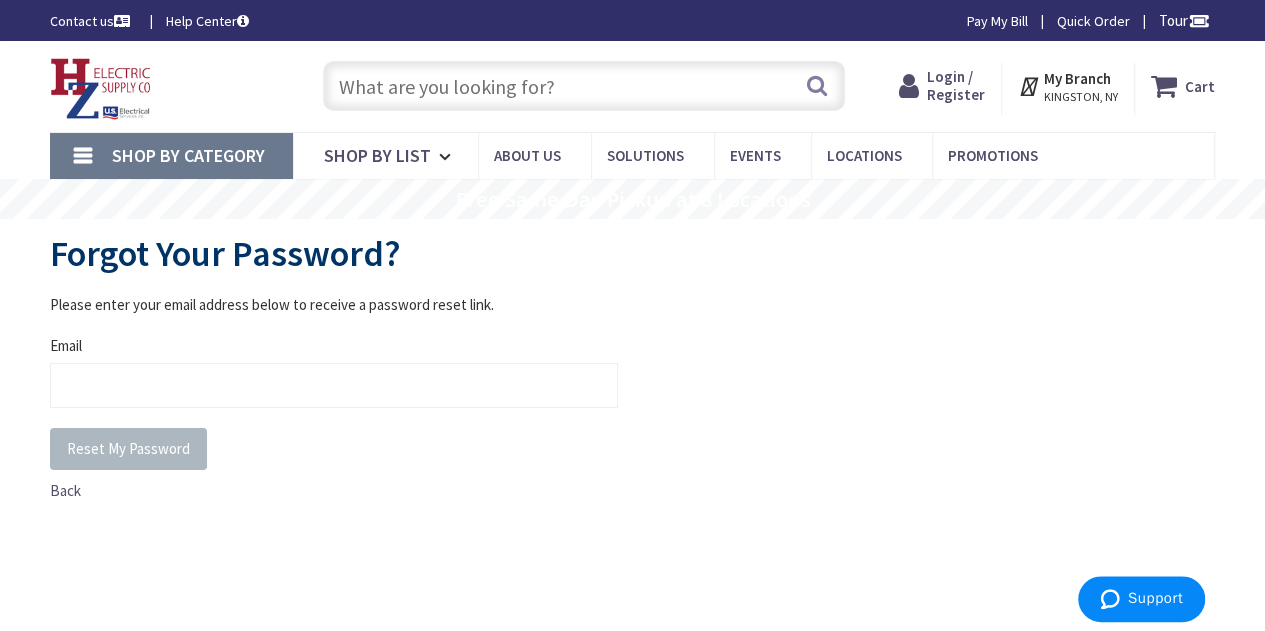 click on "Login / Register" at bounding box center [956, 85] 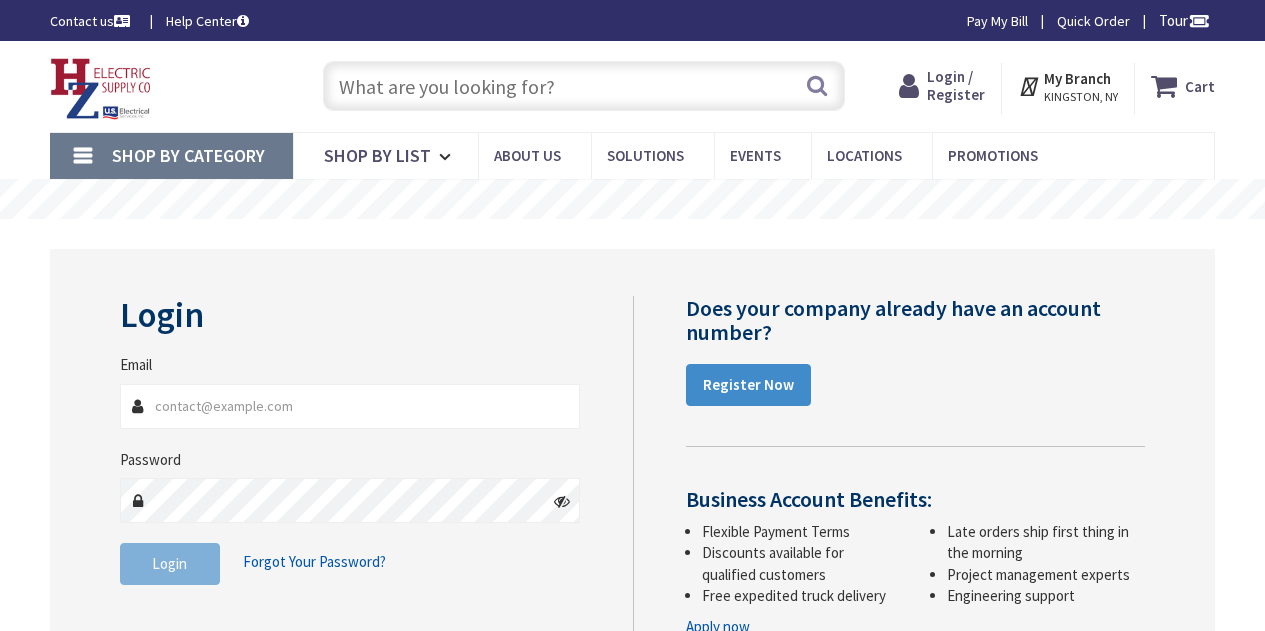 scroll, scrollTop: 0, scrollLeft: 0, axis: both 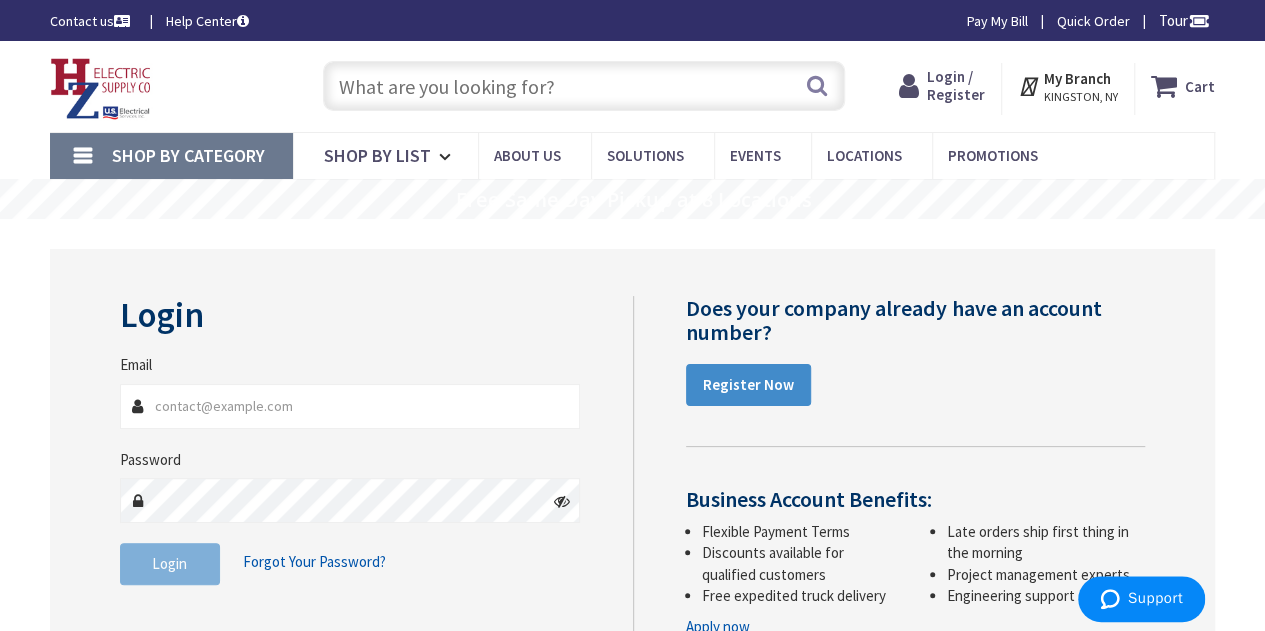 click on "Email" at bounding box center [350, 406] 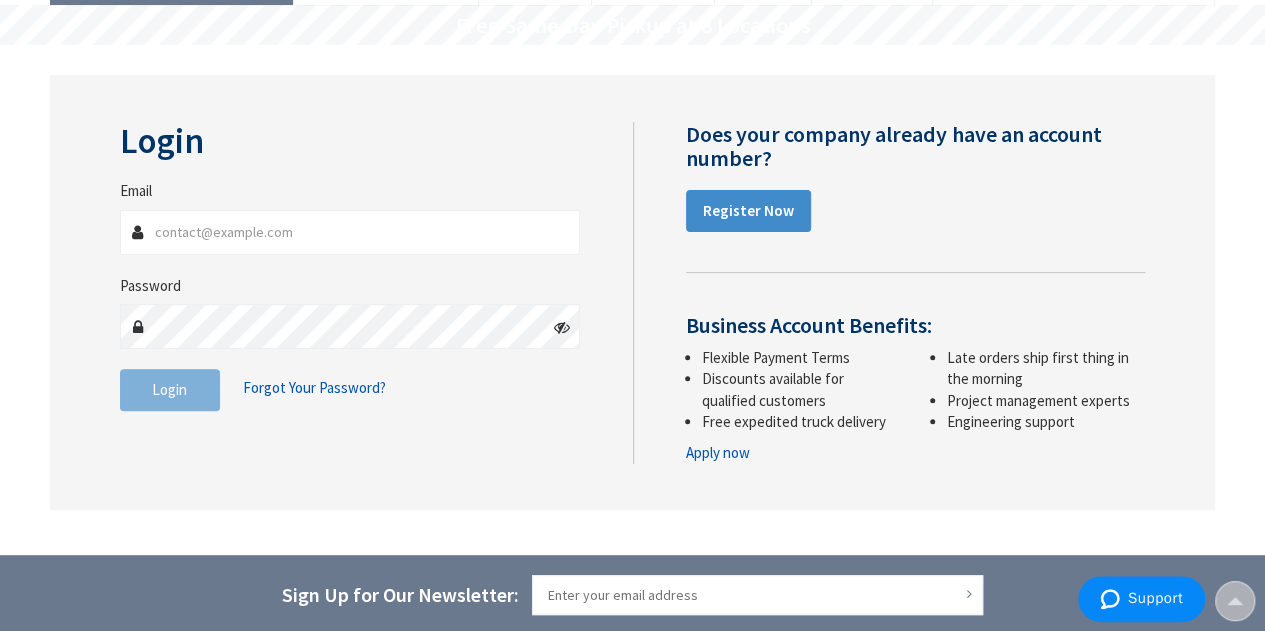scroll, scrollTop: 178, scrollLeft: 0, axis: vertical 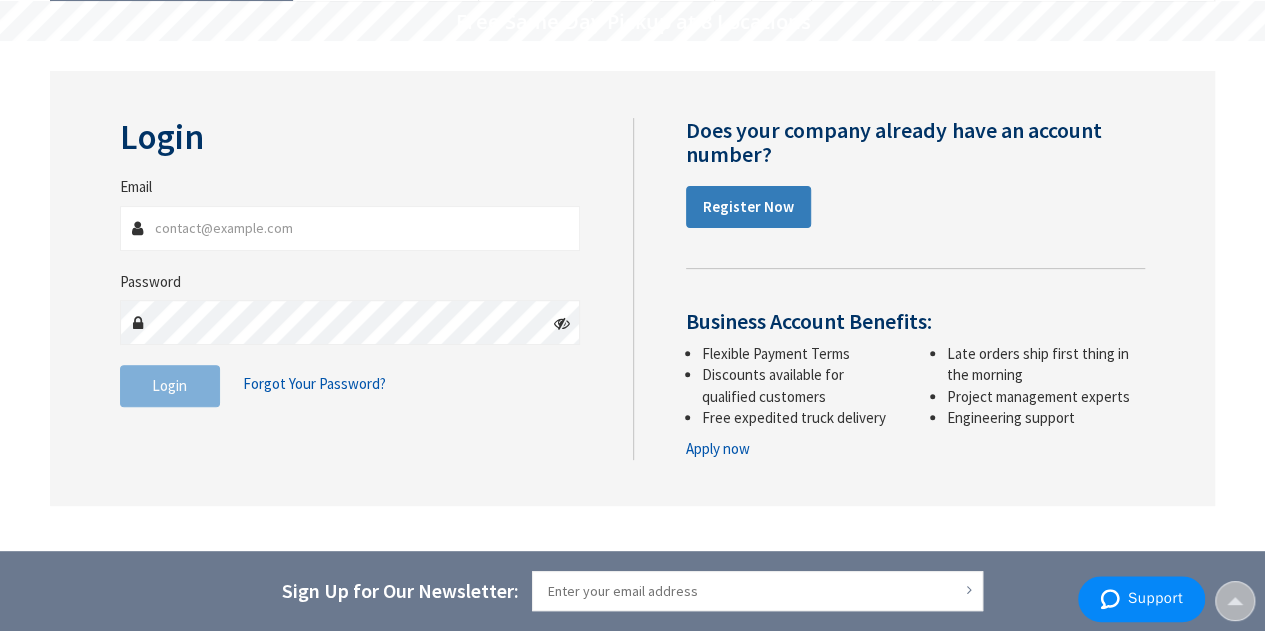click on "Register Now" at bounding box center (748, 206) 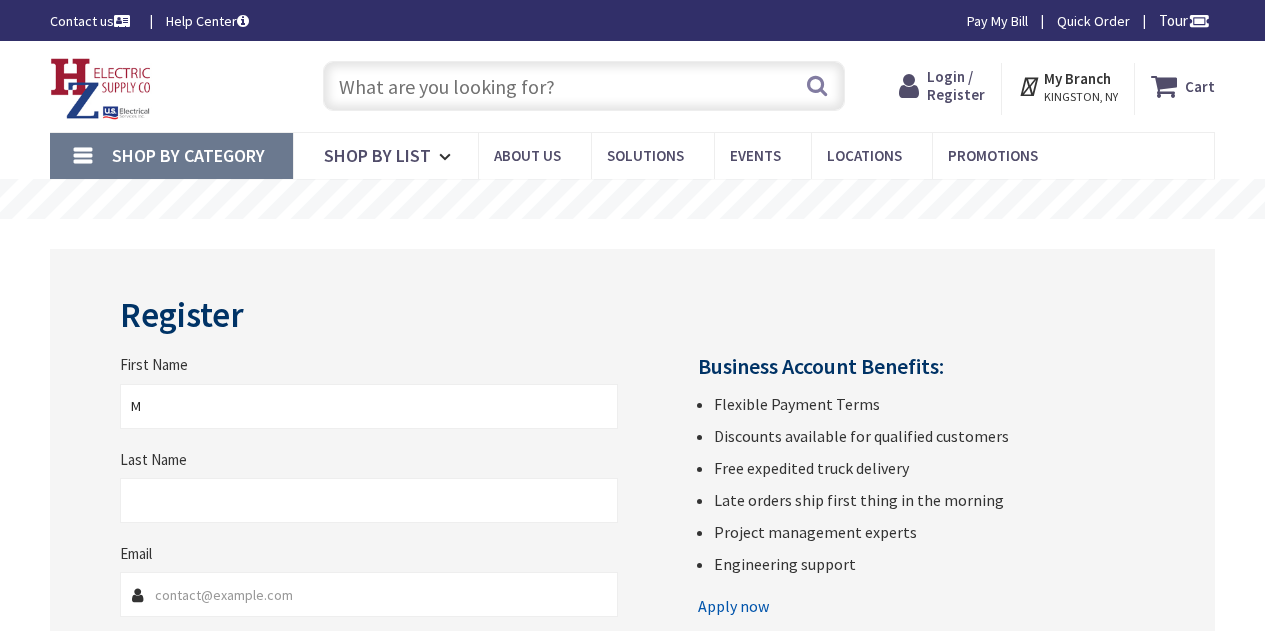 scroll, scrollTop: 0, scrollLeft: 0, axis: both 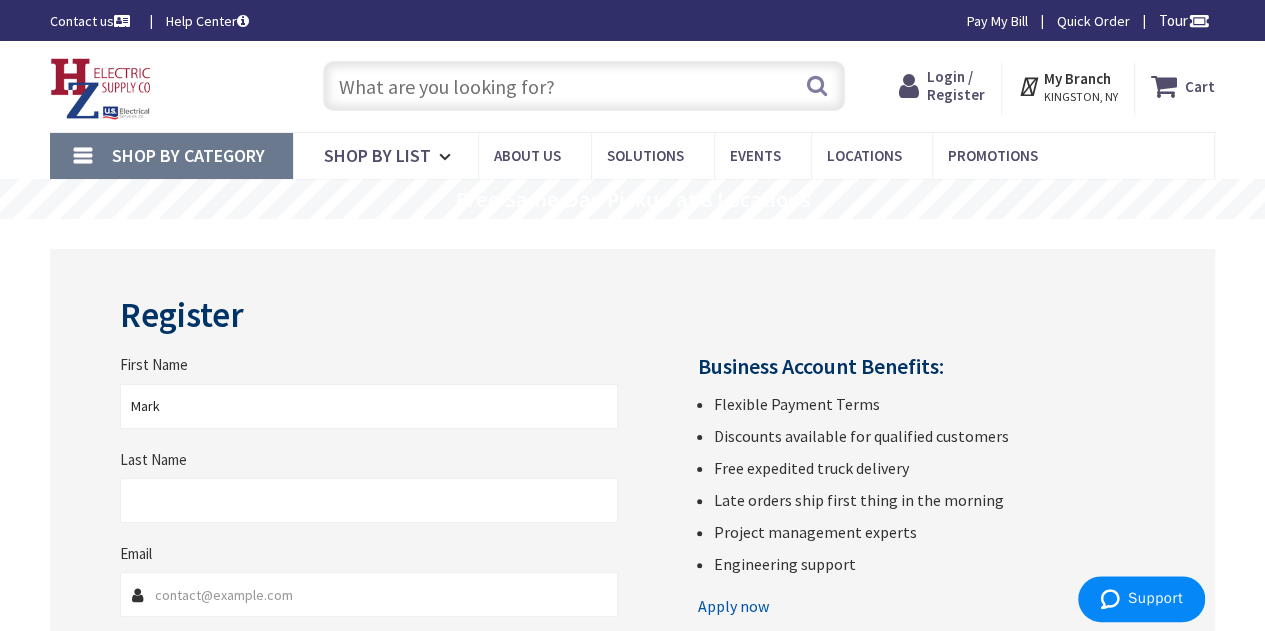 type on "Mark" 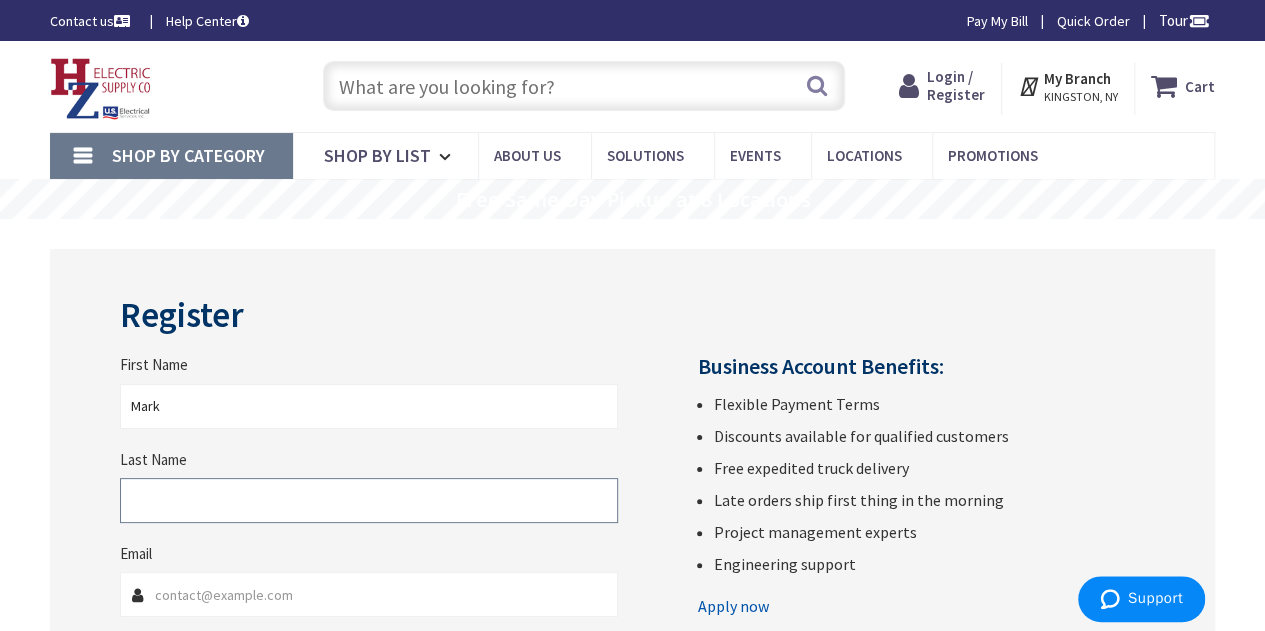 click on "Last Name" at bounding box center [369, 500] 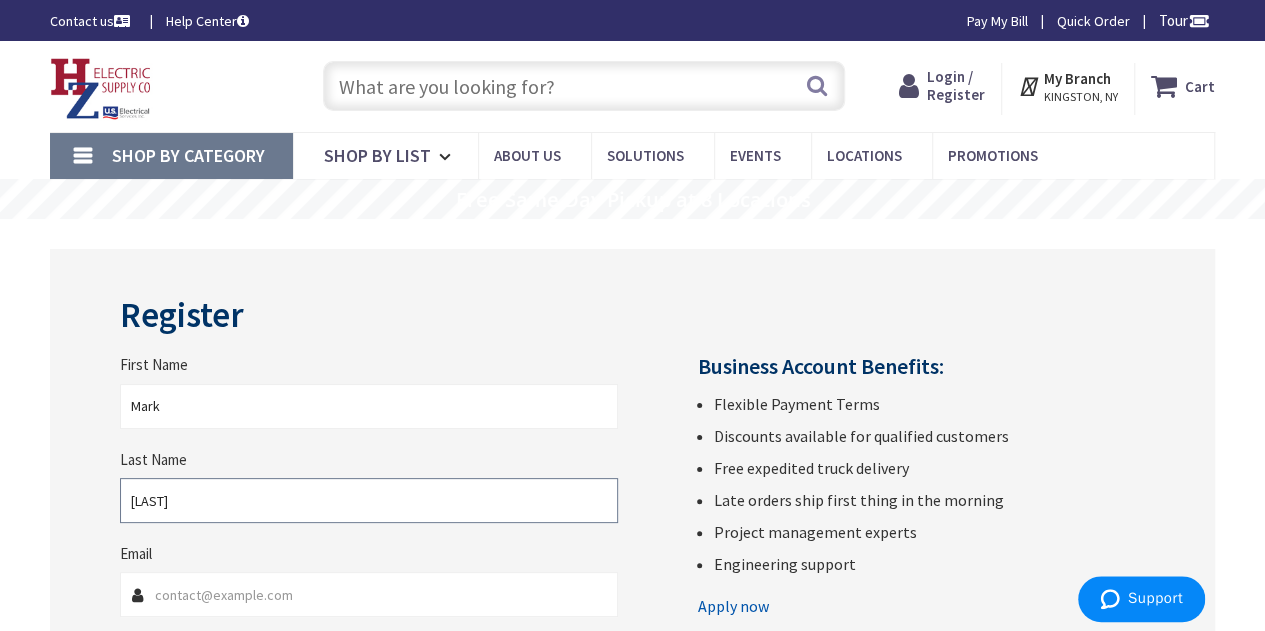 type on "Babula" 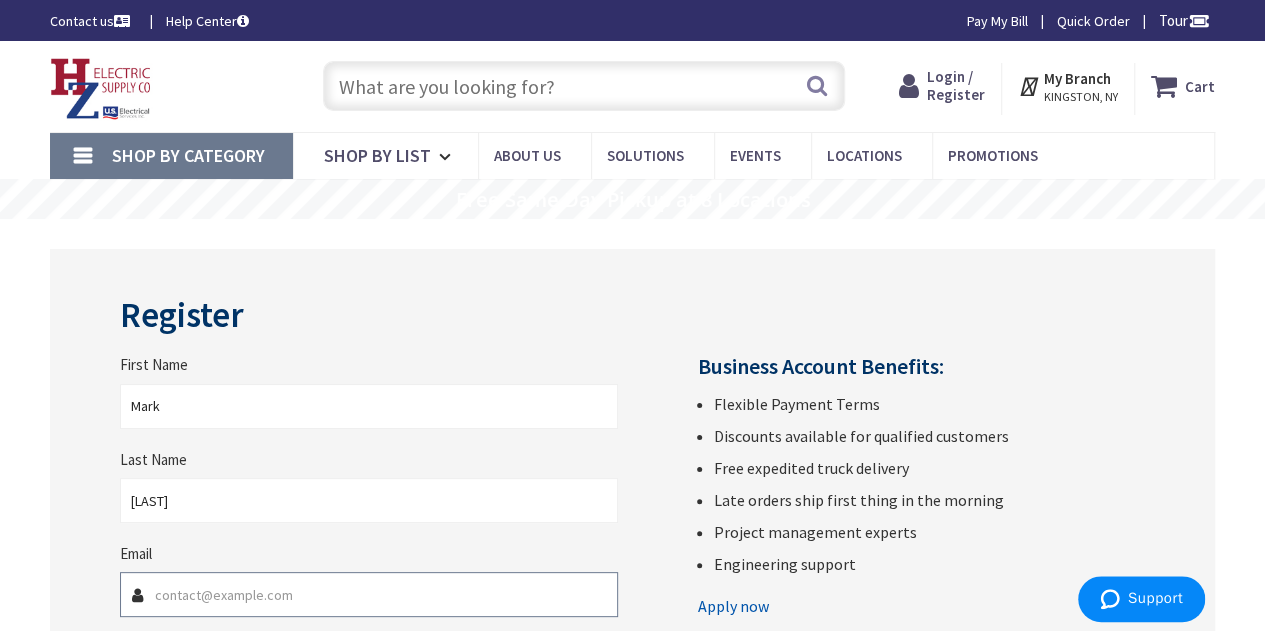 click on "Email" at bounding box center (369, 594) 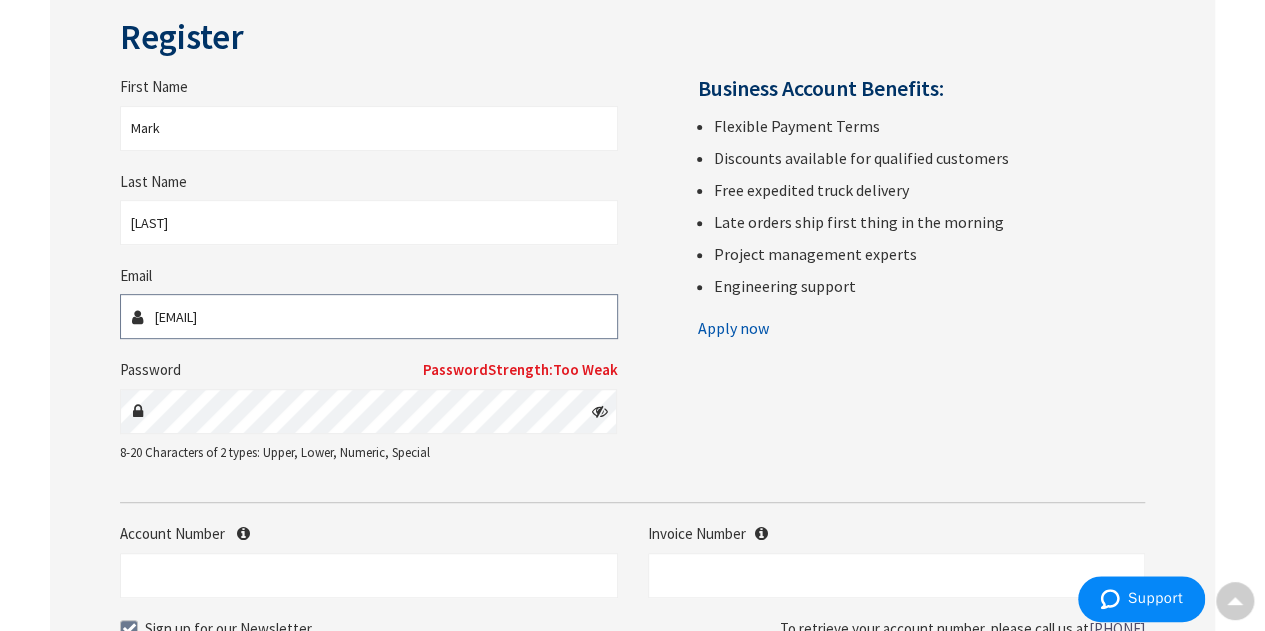 scroll, scrollTop: 294, scrollLeft: 0, axis: vertical 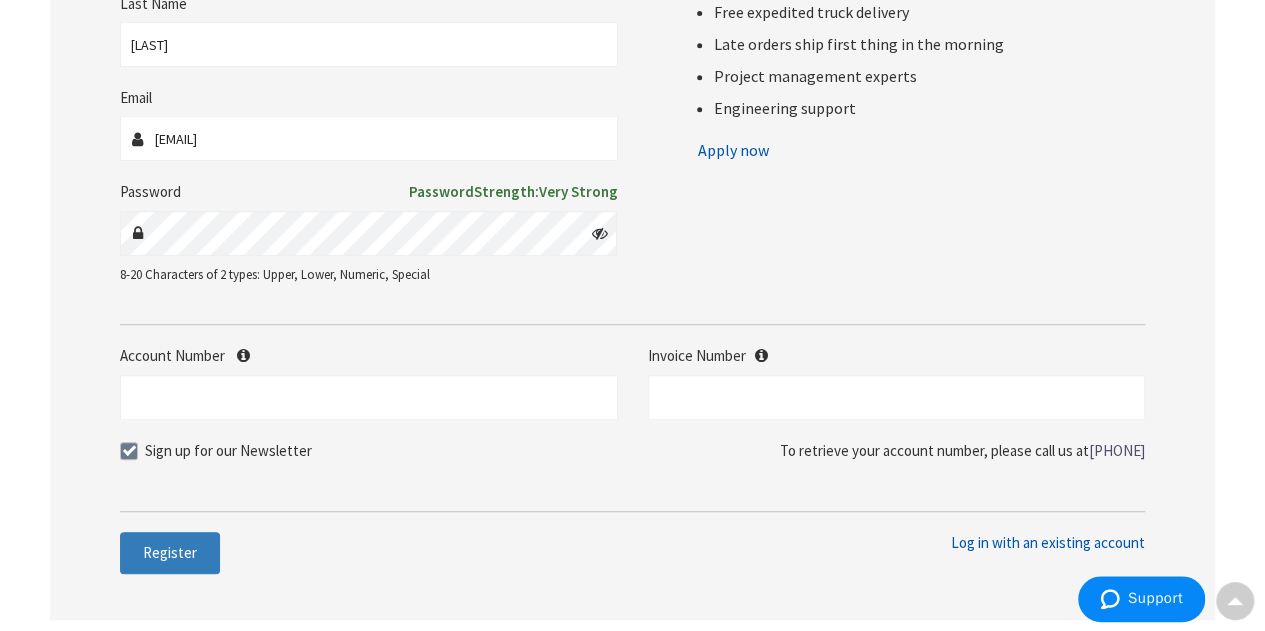 click on "Register" at bounding box center (170, 552) 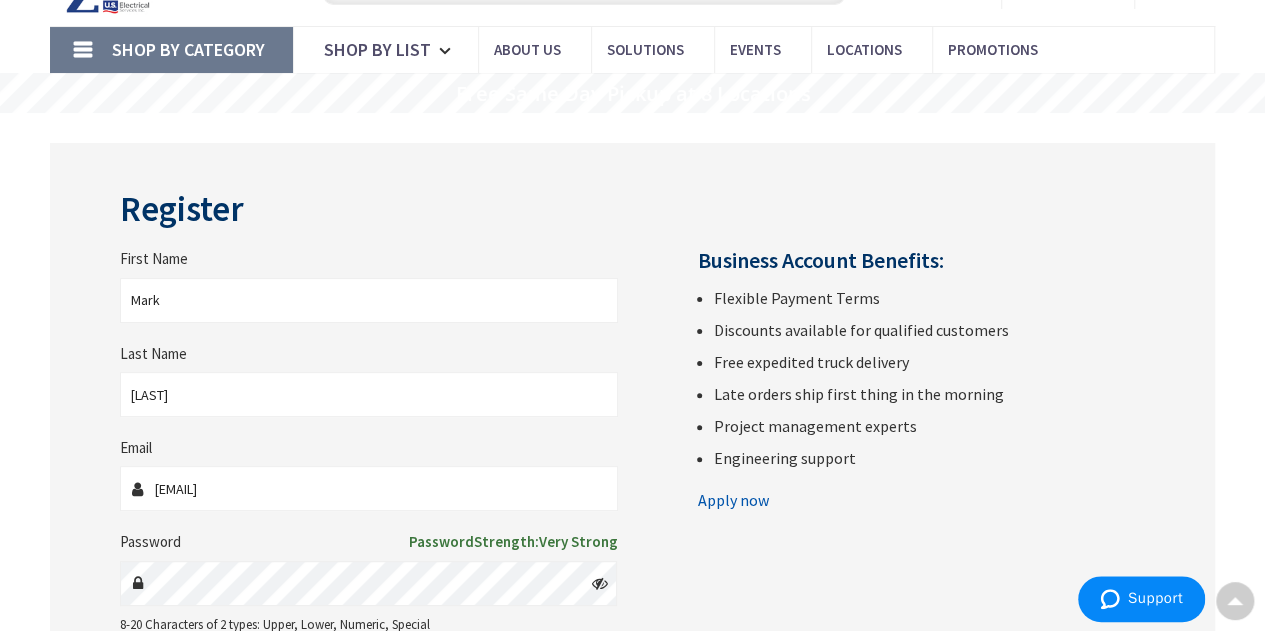 scroll, scrollTop: 0, scrollLeft: 0, axis: both 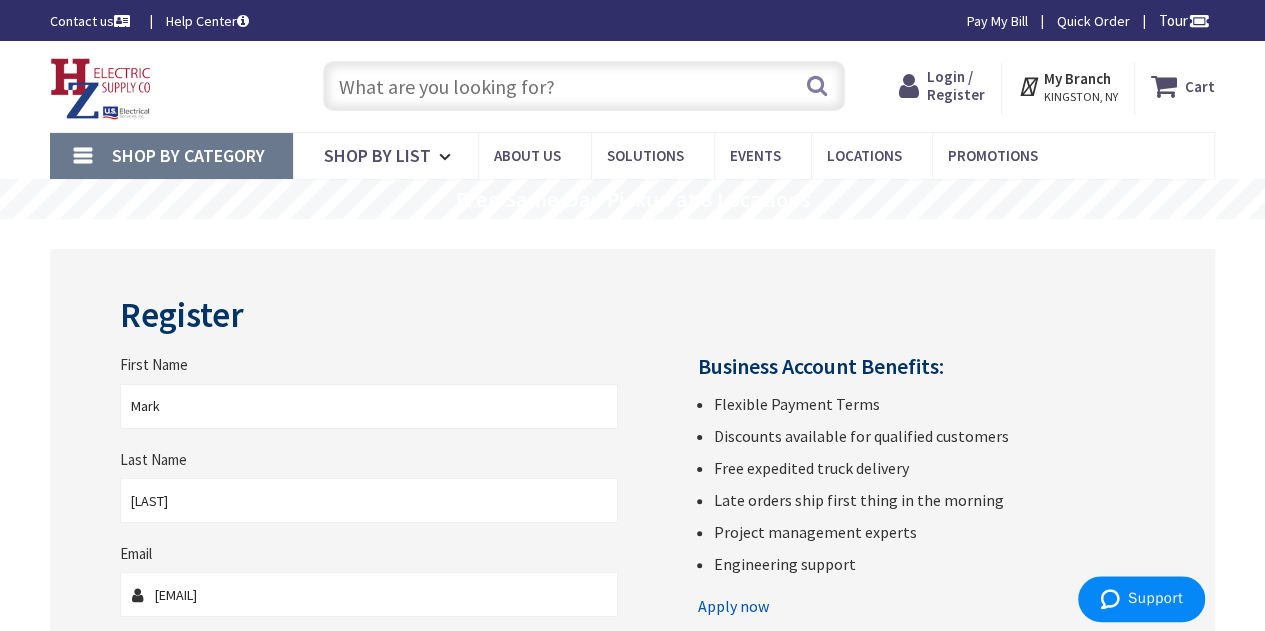 click on "Login / Register" at bounding box center [956, 85] 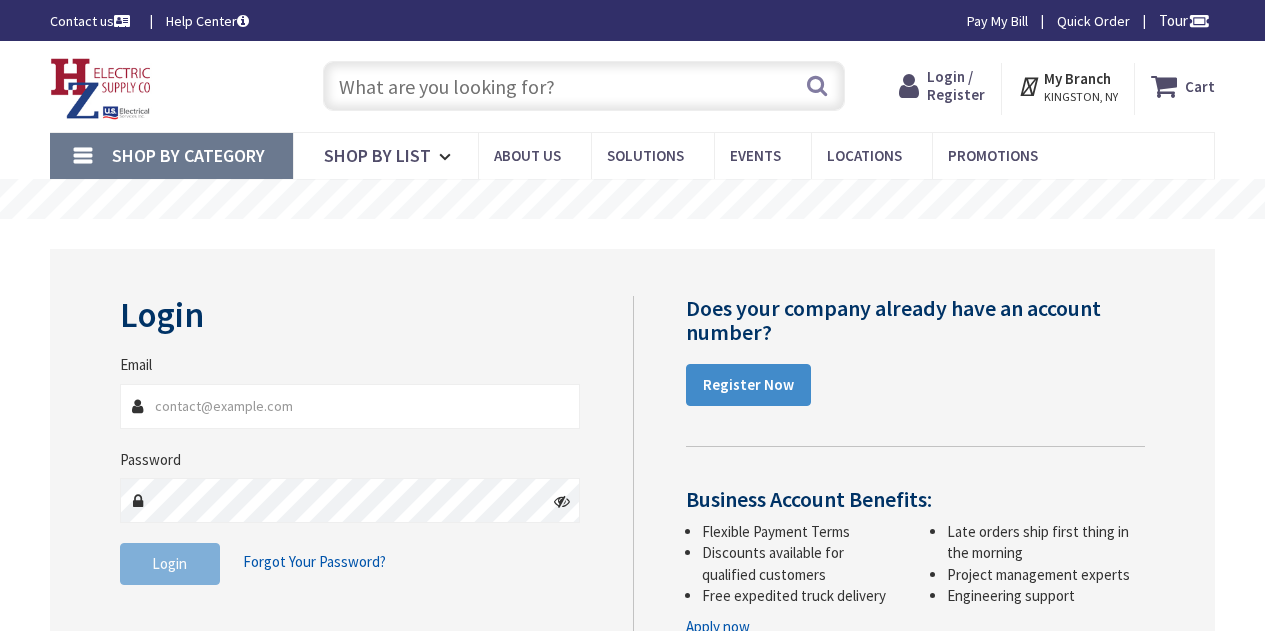 scroll, scrollTop: 0, scrollLeft: 0, axis: both 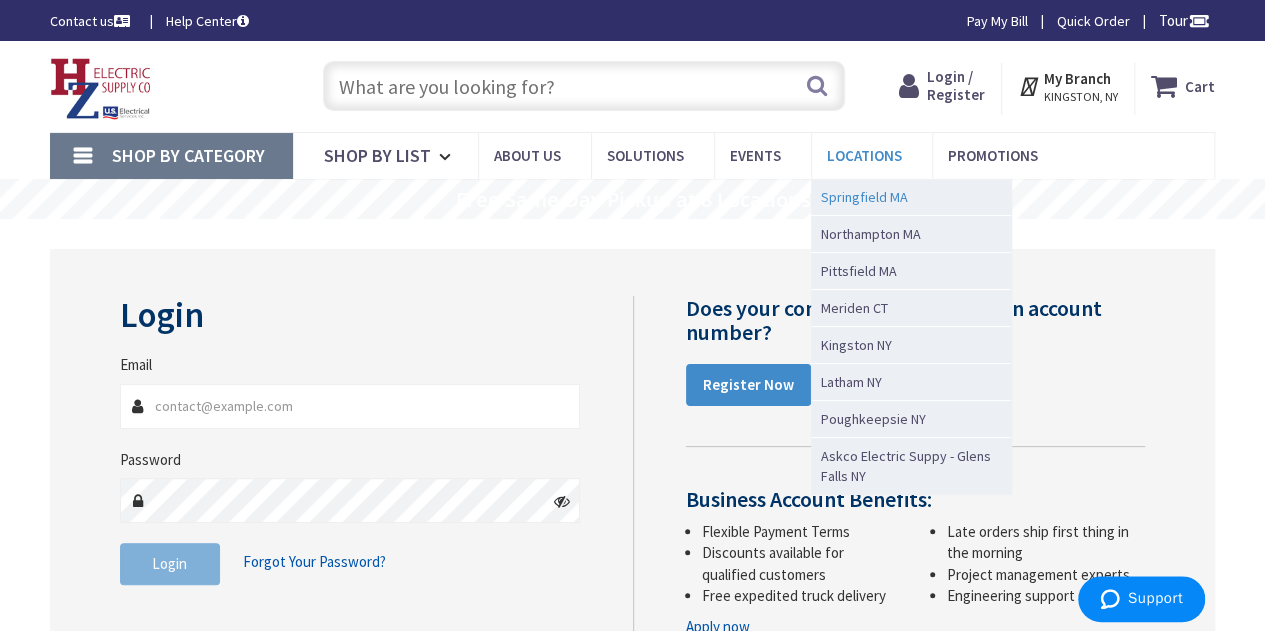 click on "Springfield MA" at bounding box center [864, 197] 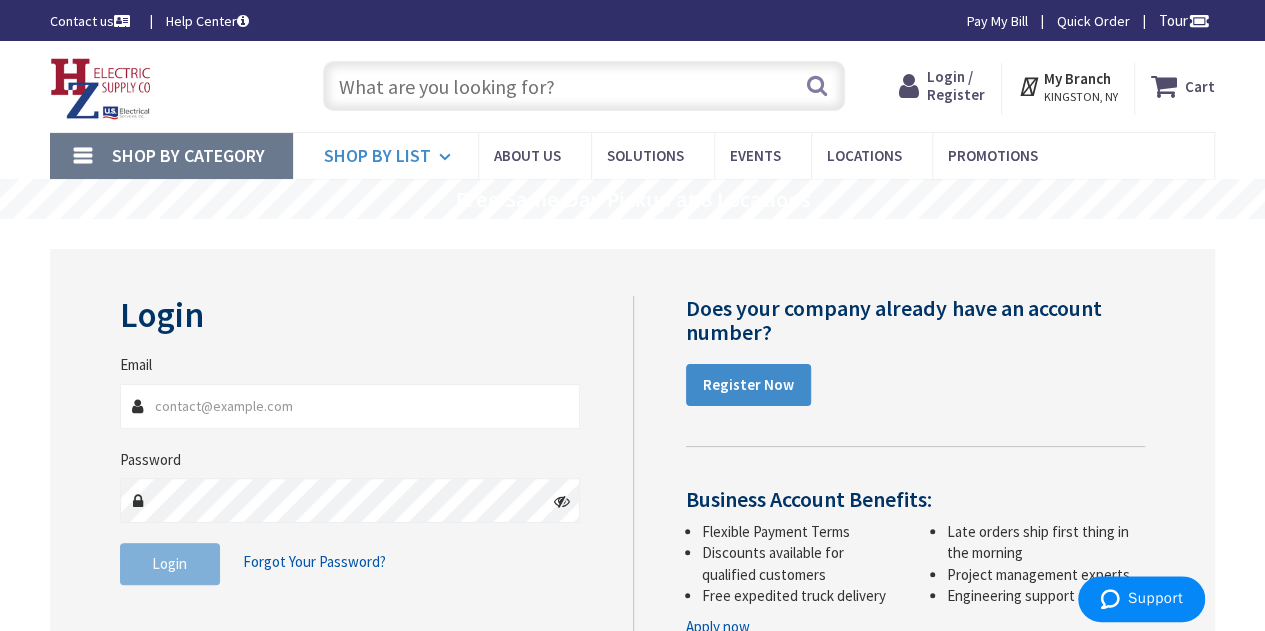 click at bounding box center (448, 157) 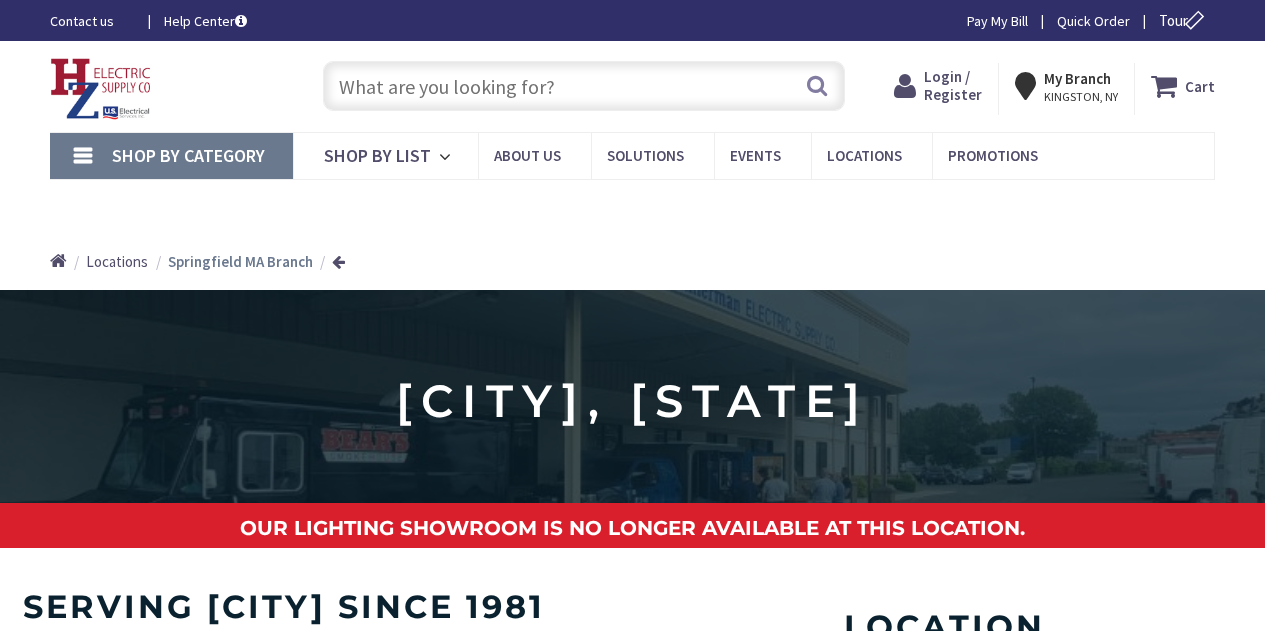 scroll, scrollTop: 0, scrollLeft: 0, axis: both 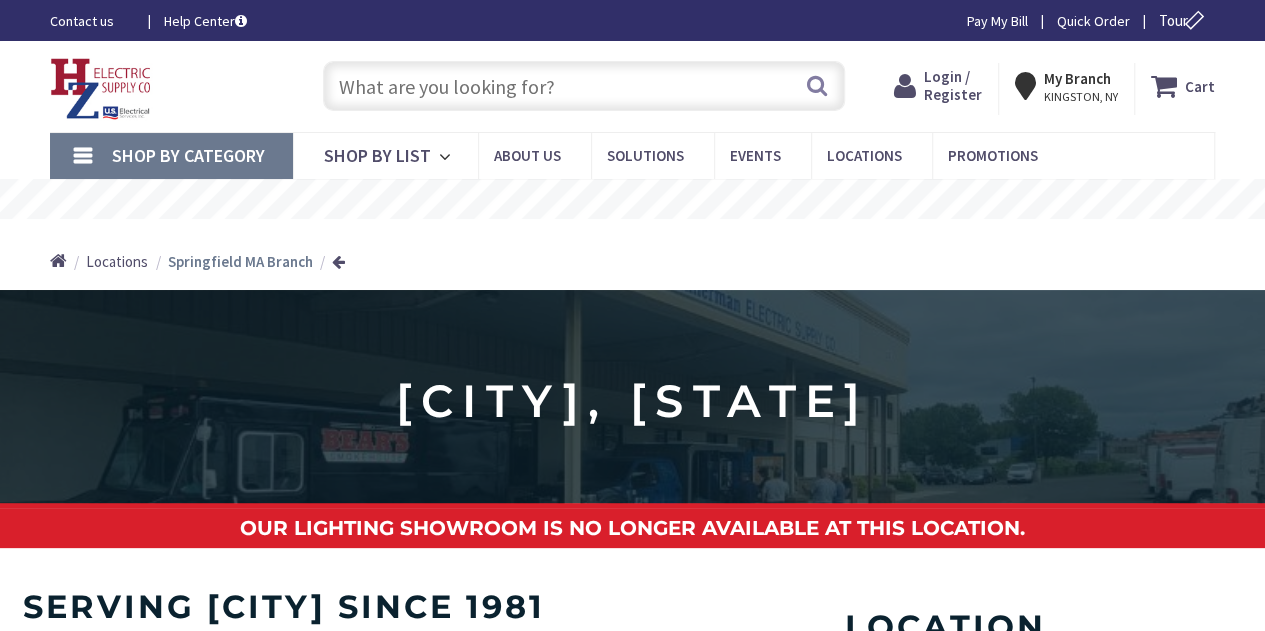 click at bounding box center (448, 157) 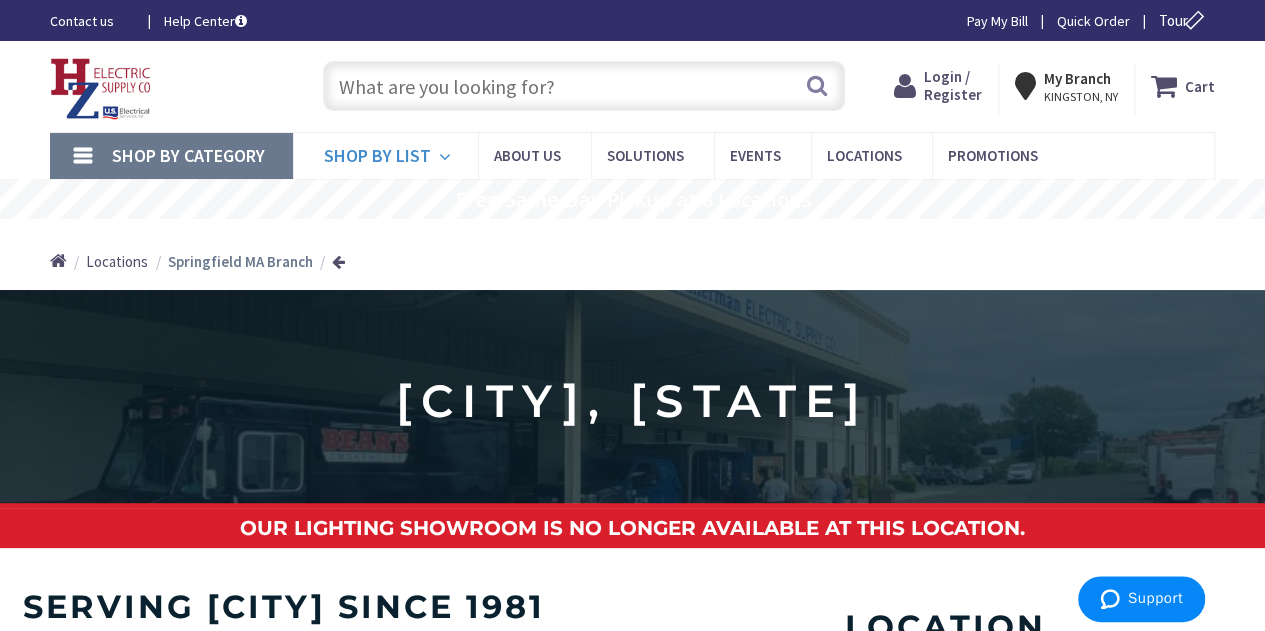 click on "Shop By List" at bounding box center [377, 155] 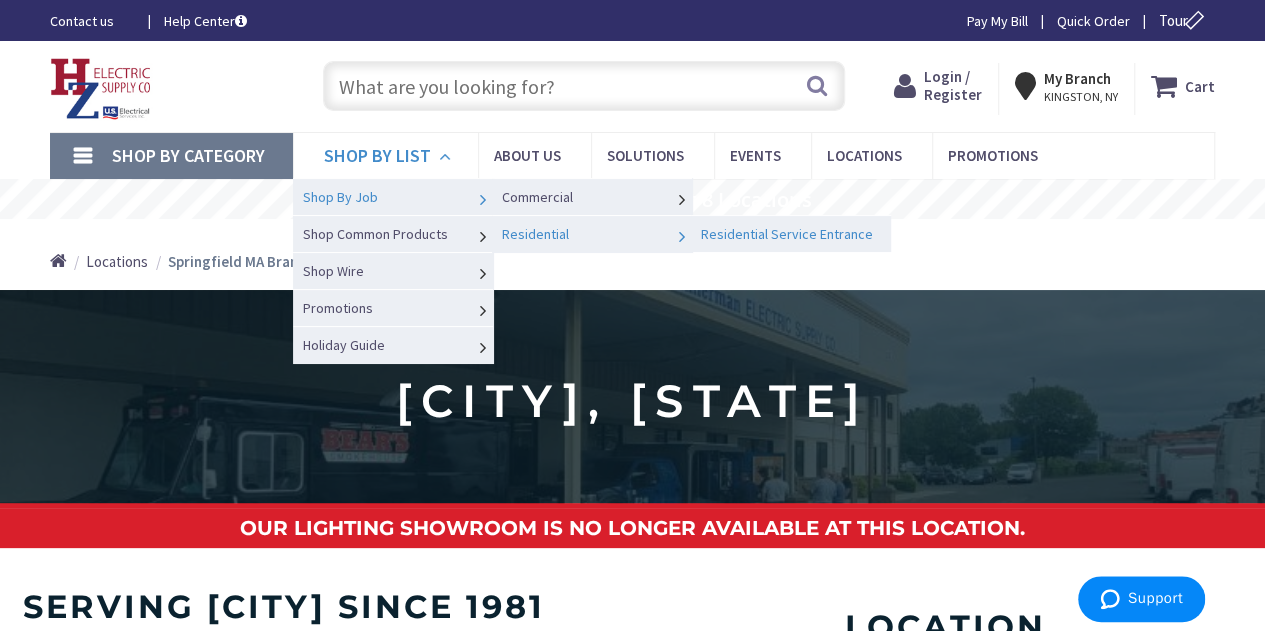 click on "Residential Service Entrance" at bounding box center [787, 234] 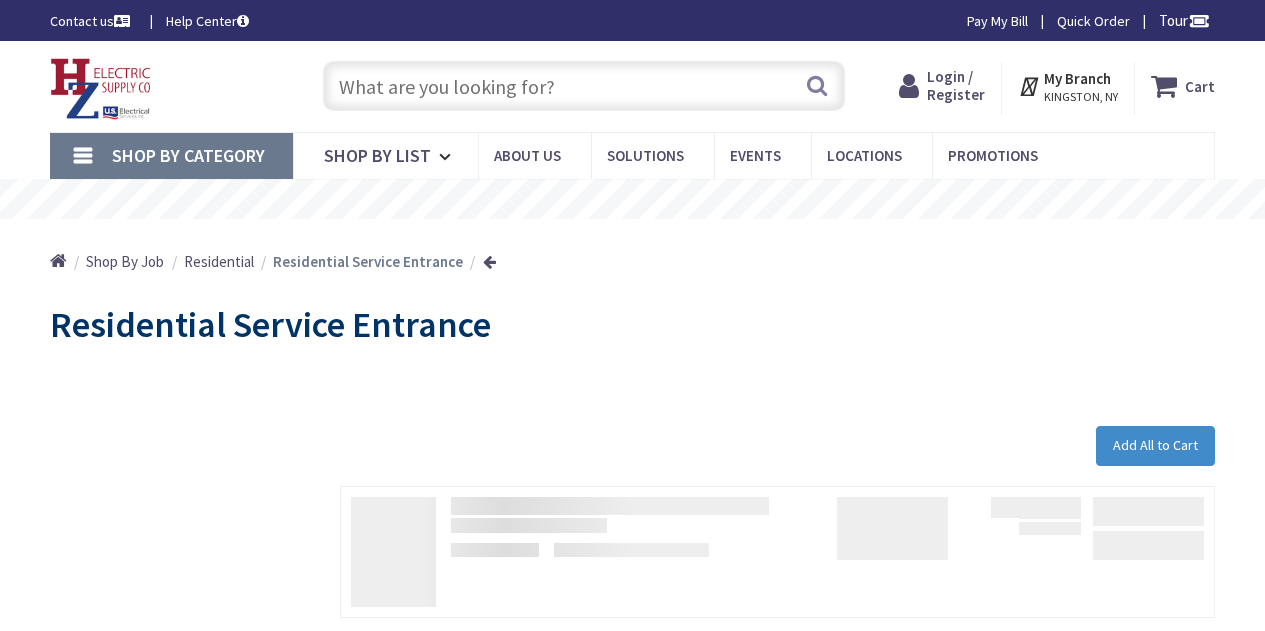 scroll, scrollTop: 0, scrollLeft: 0, axis: both 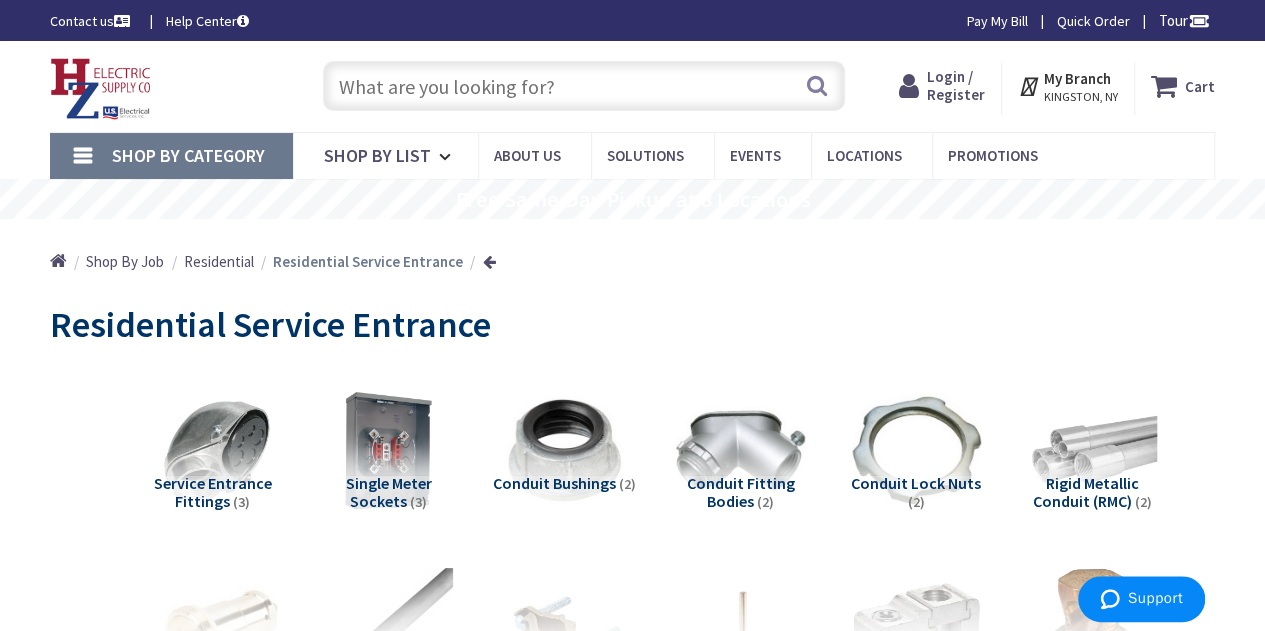 click on "Shop By Category" at bounding box center (188, 155) 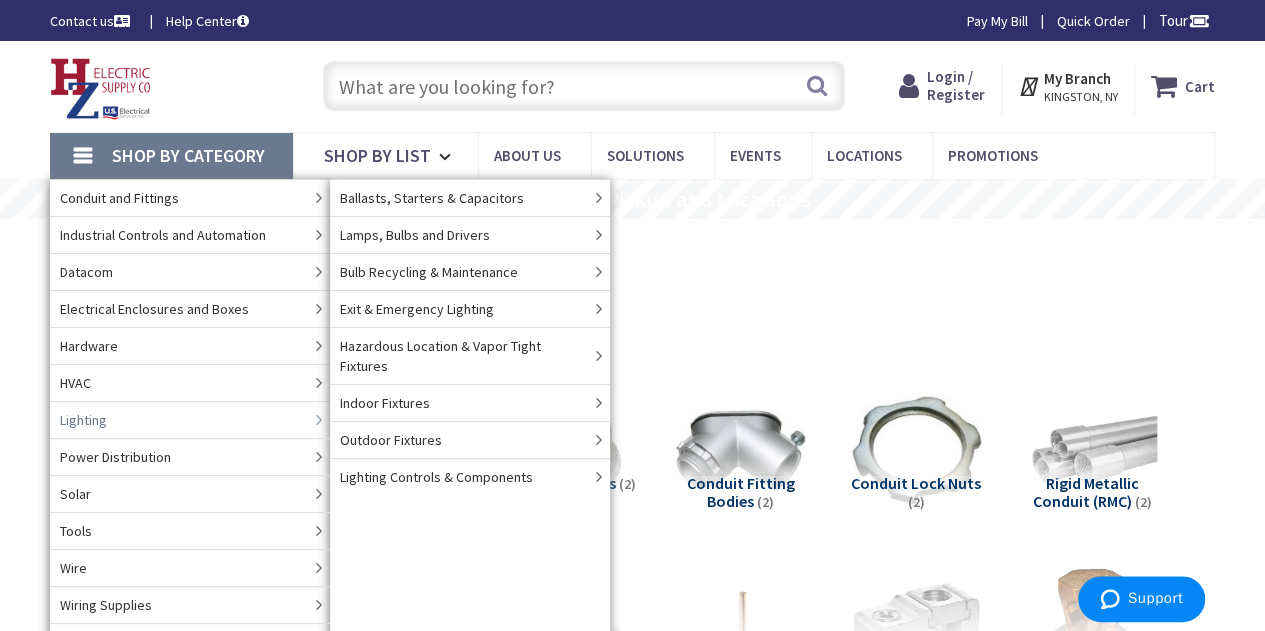 click on "Lighting" at bounding box center [83, 420] 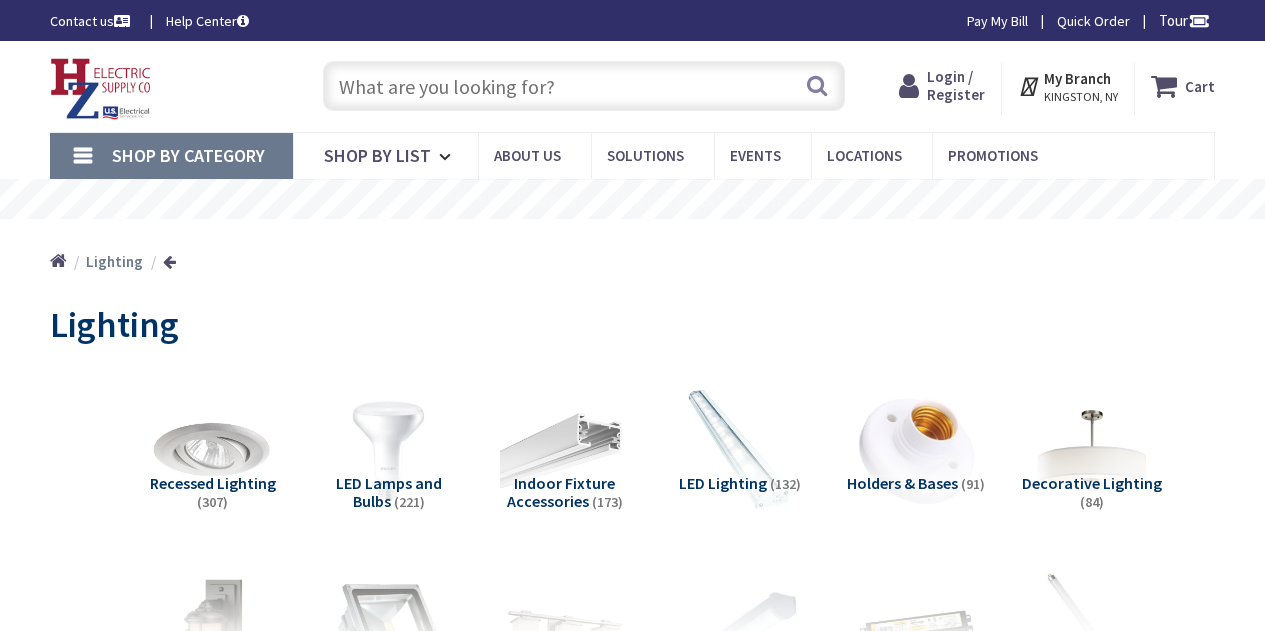 scroll, scrollTop: 0, scrollLeft: 0, axis: both 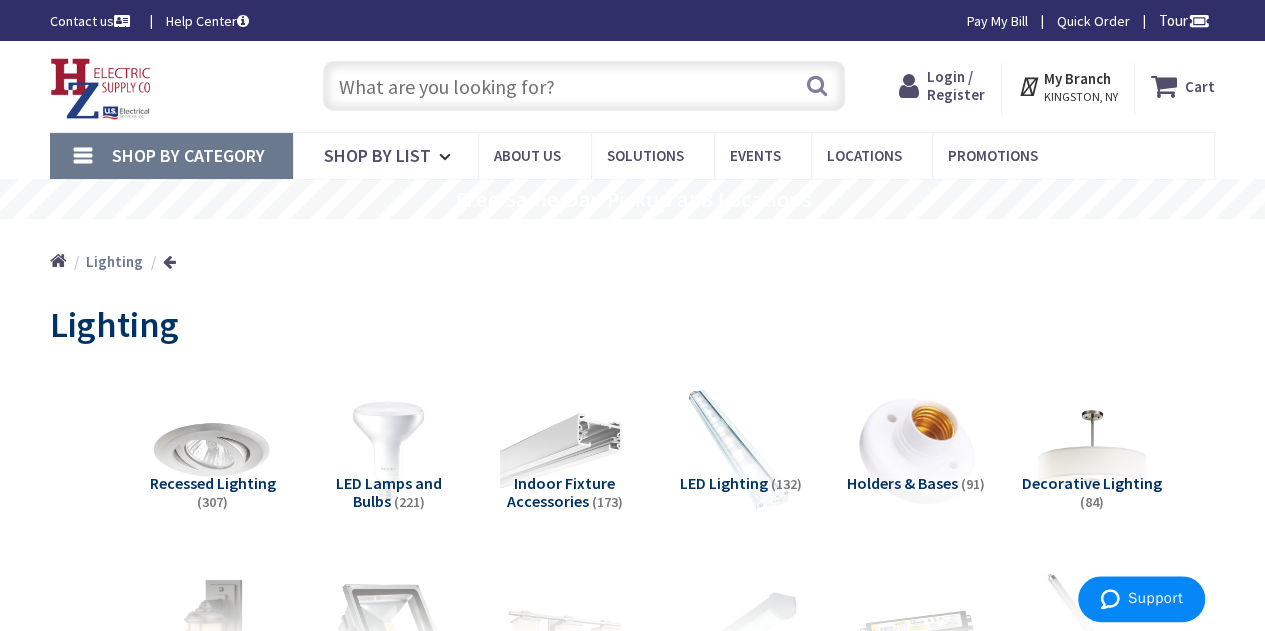 click on "Lighting" at bounding box center (632, 327) 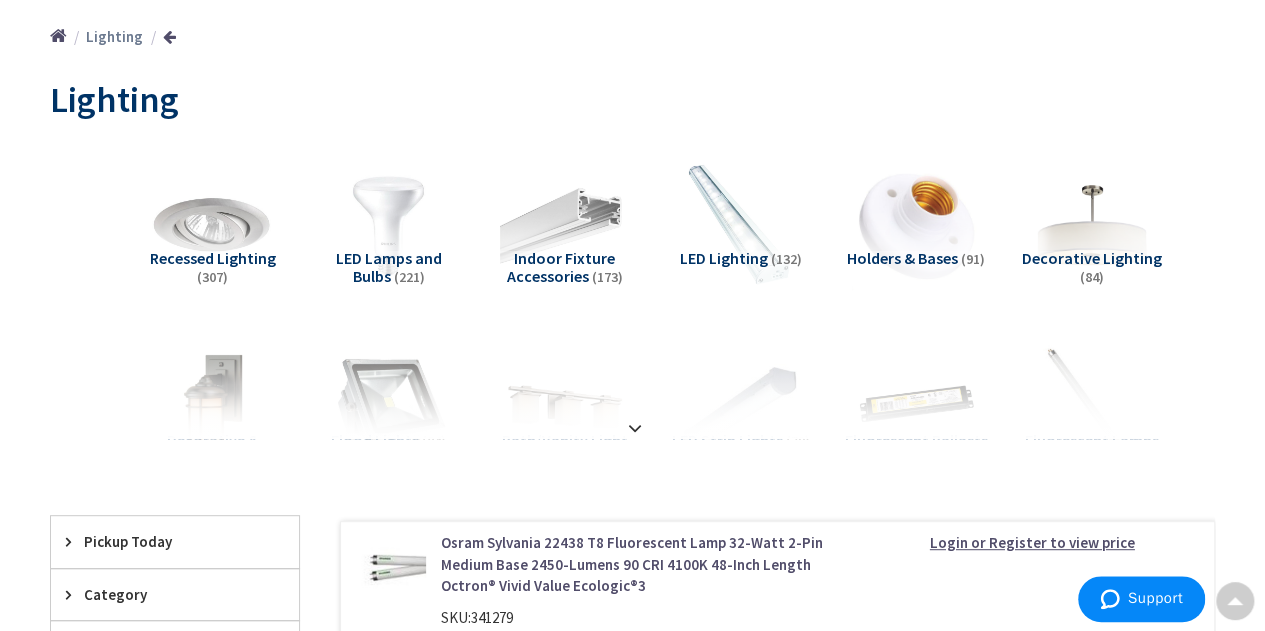 scroll, scrollTop: 246, scrollLeft: 0, axis: vertical 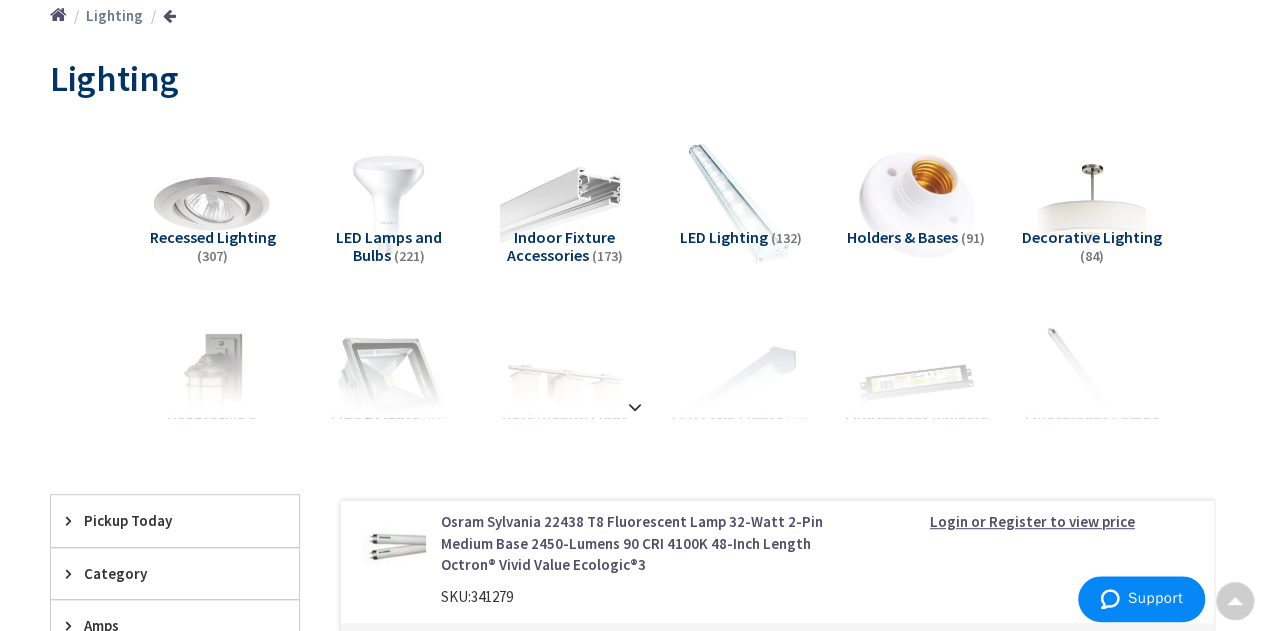 click on "Decorative Lighting" at bounding box center [1092, 237] 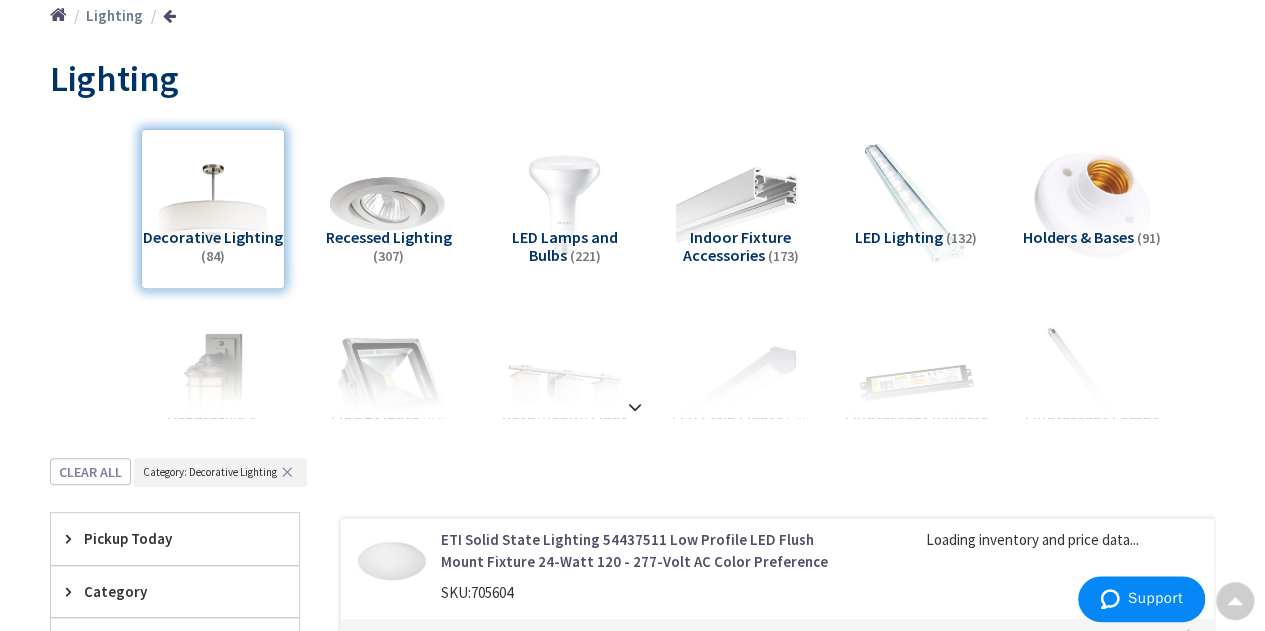 scroll, scrollTop: 704, scrollLeft: 0, axis: vertical 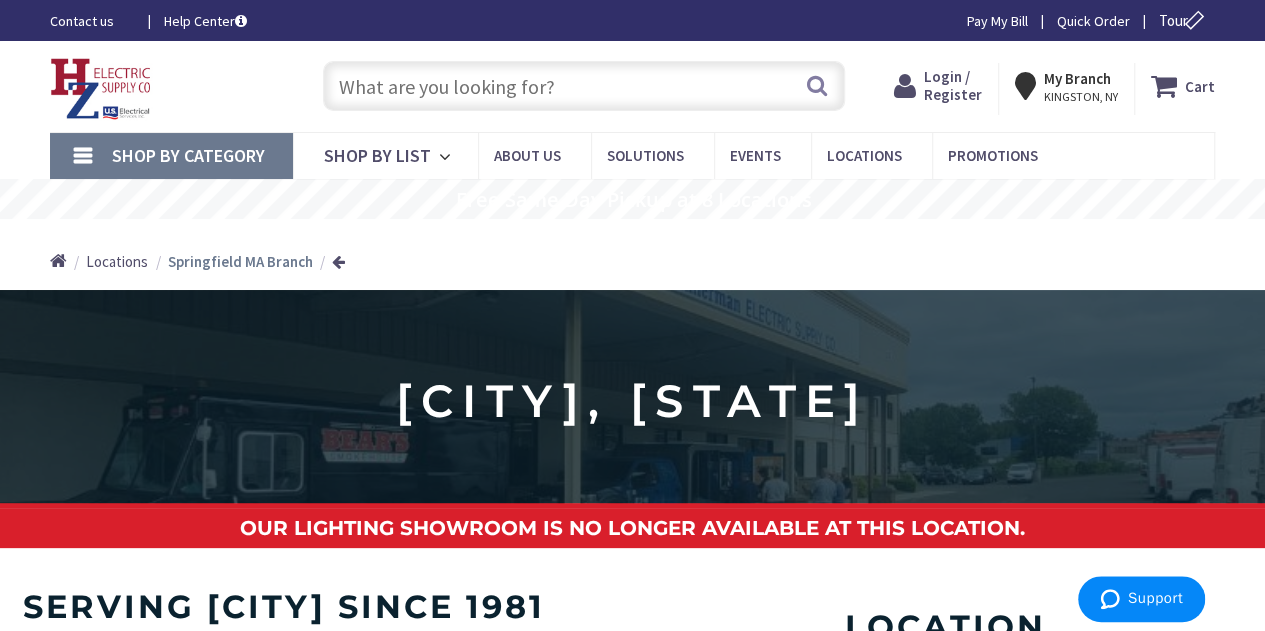 click on "Shop By Category" at bounding box center (188, 155) 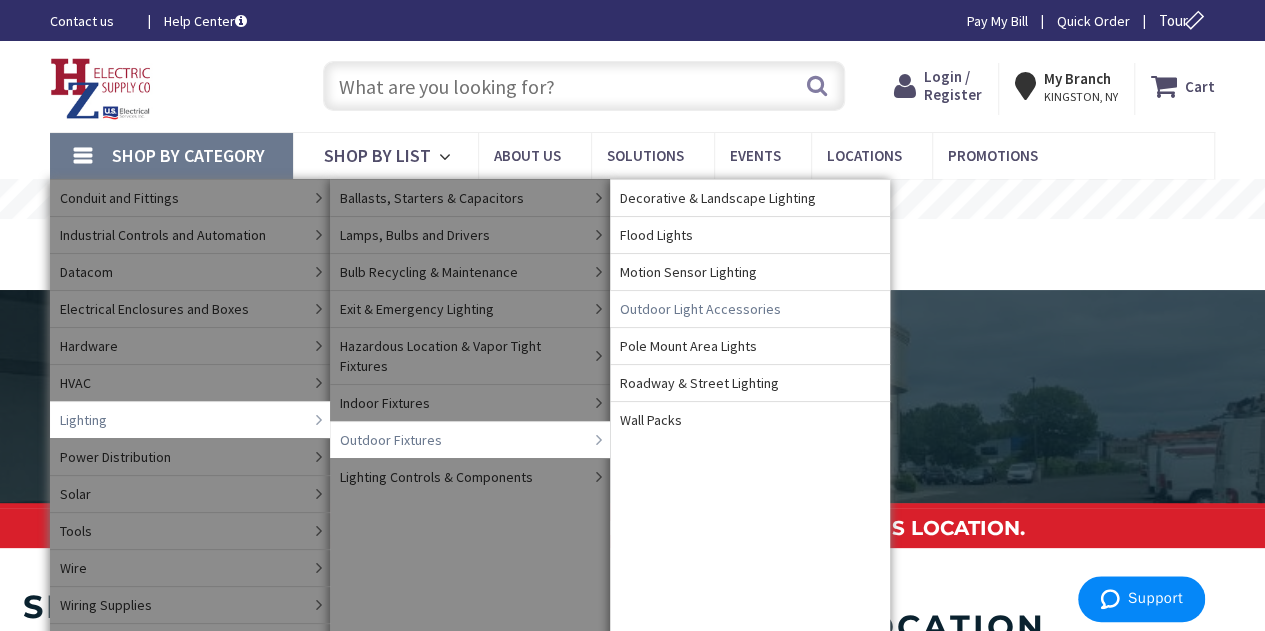 click on "Outdoor Light Accessories" at bounding box center (700, 309) 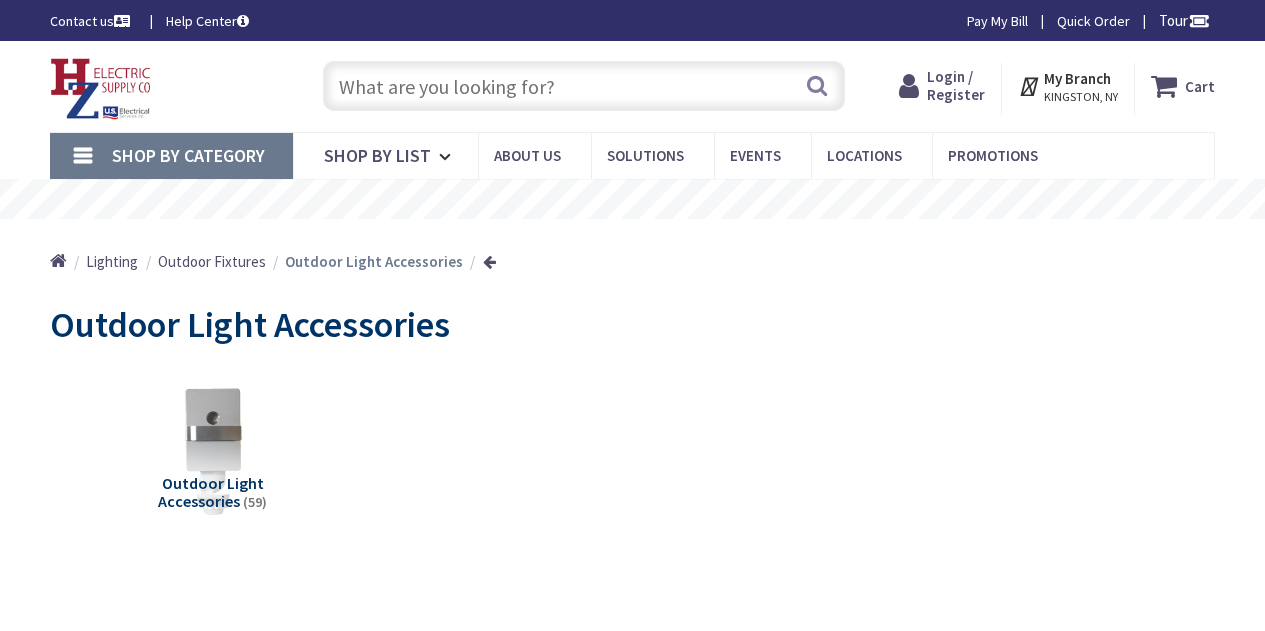scroll, scrollTop: 0, scrollLeft: 0, axis: both 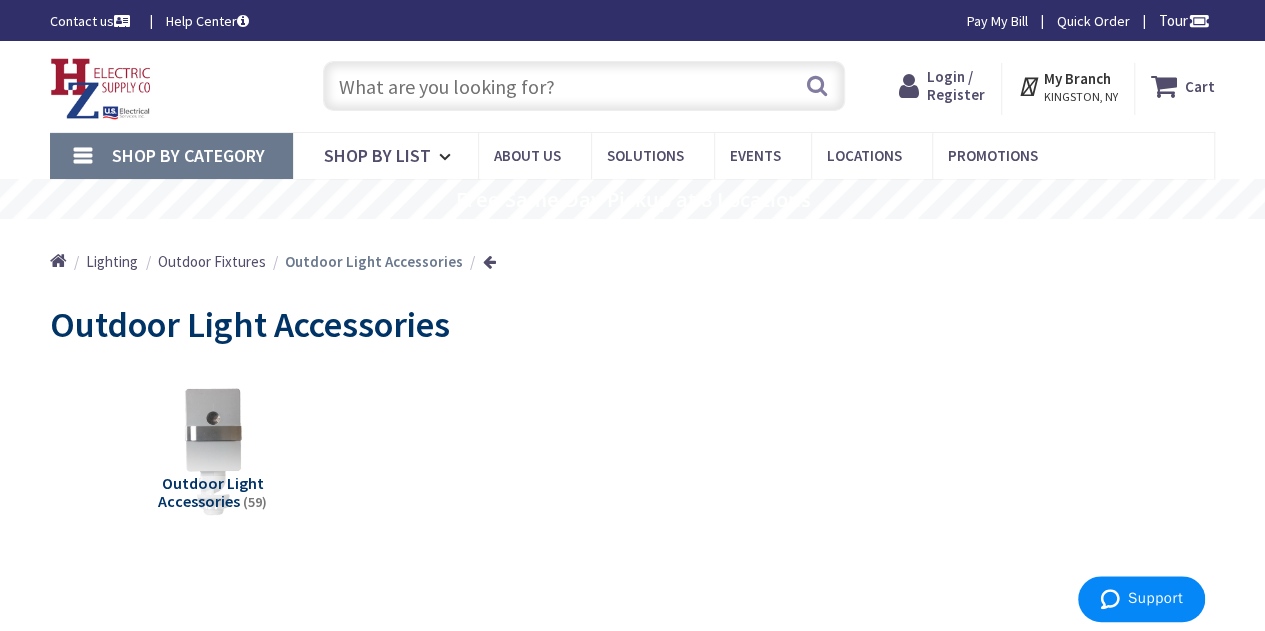 click on "Outdoor Light Accessories" at bounding box center [211, 492] 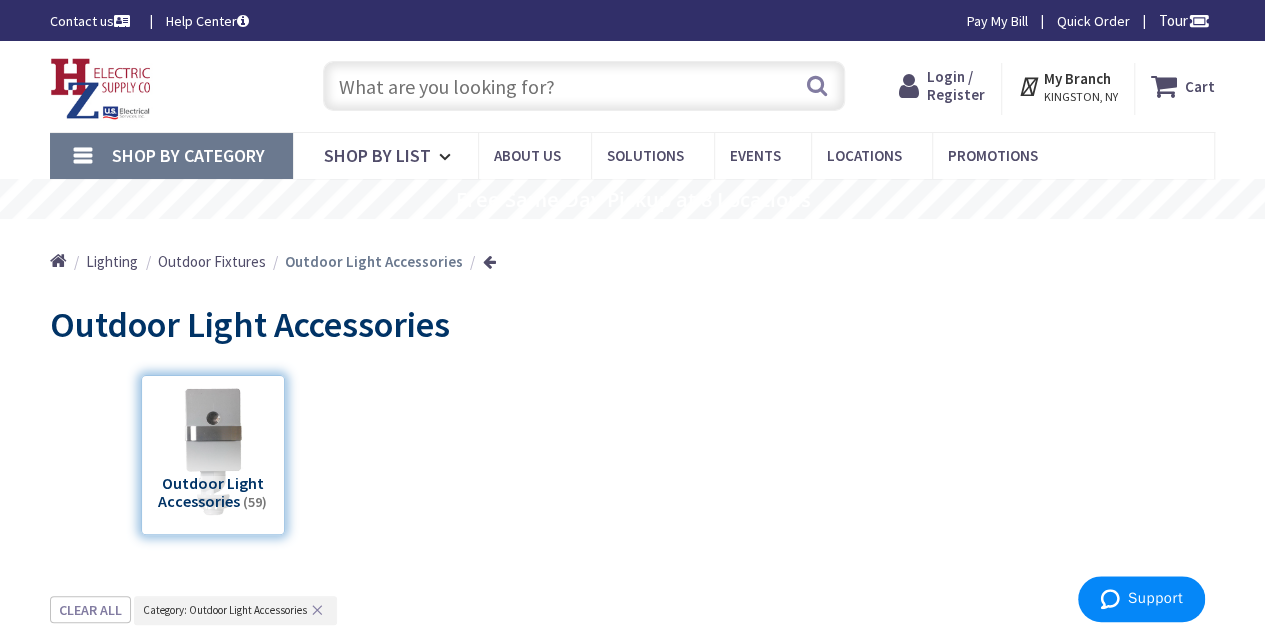 scroll, scrollTop: 595, scrollLeft: 0, axis: vertical 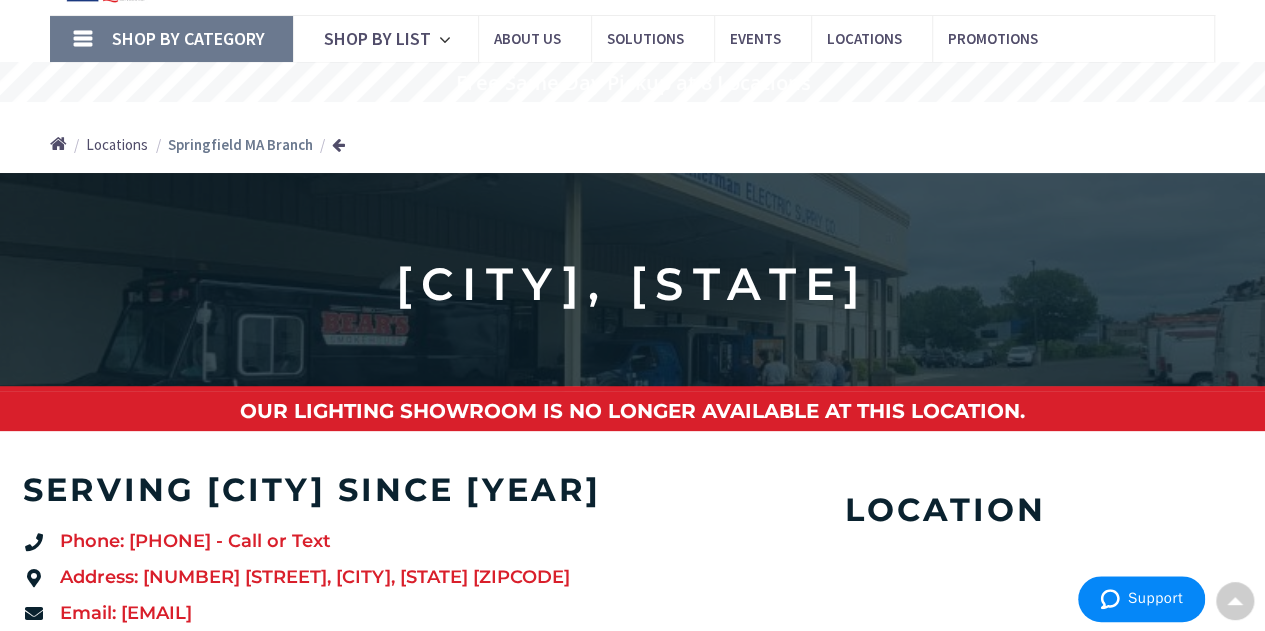 click on "Shop By Category" at bounding box center (188, 38) 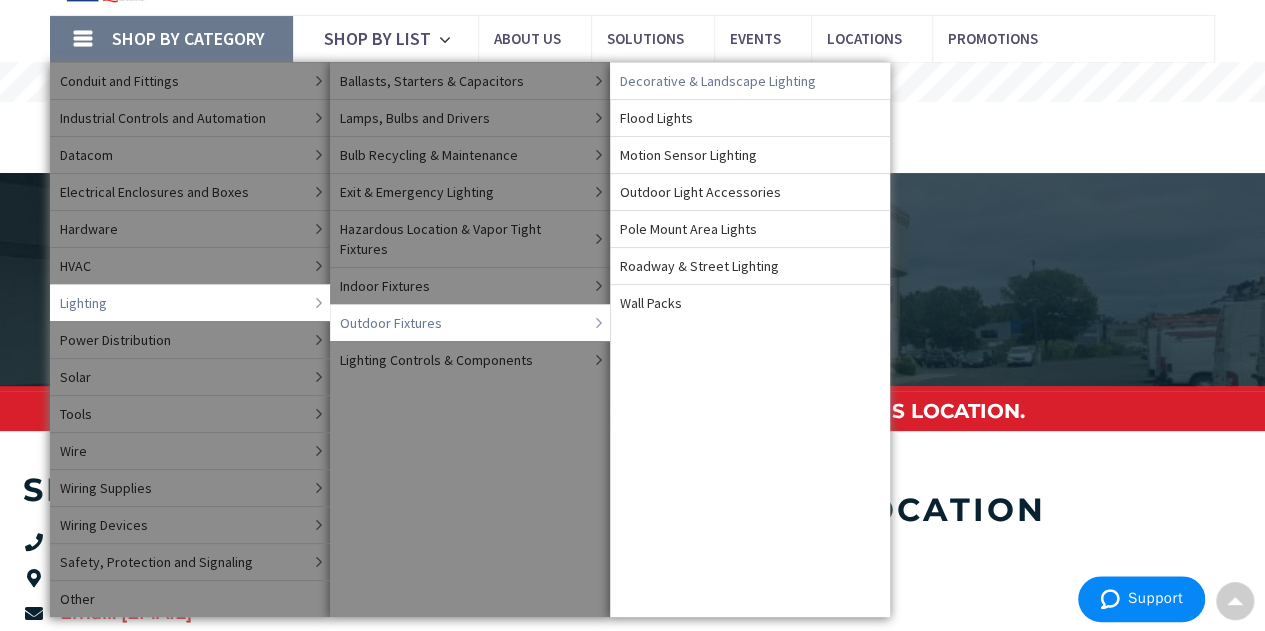 click on "Decorative & Landscape Lighting" at bounding box center (718, 81) 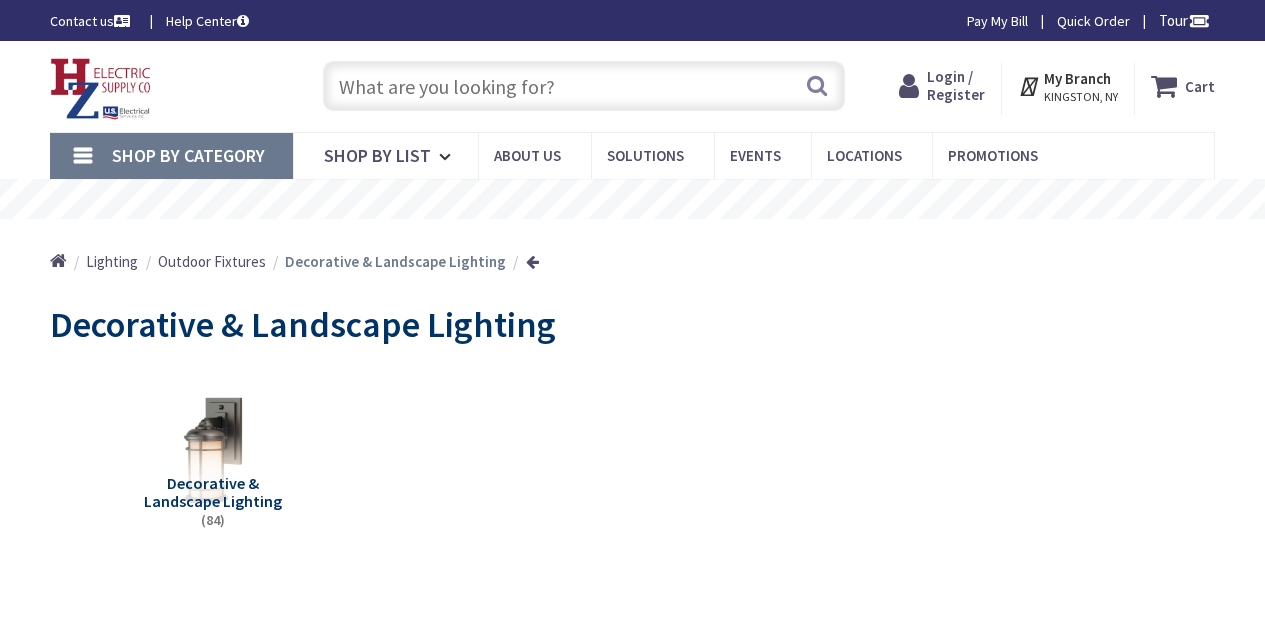 scroll, scrollTop: 0, scrollLeft: 0, axis: both 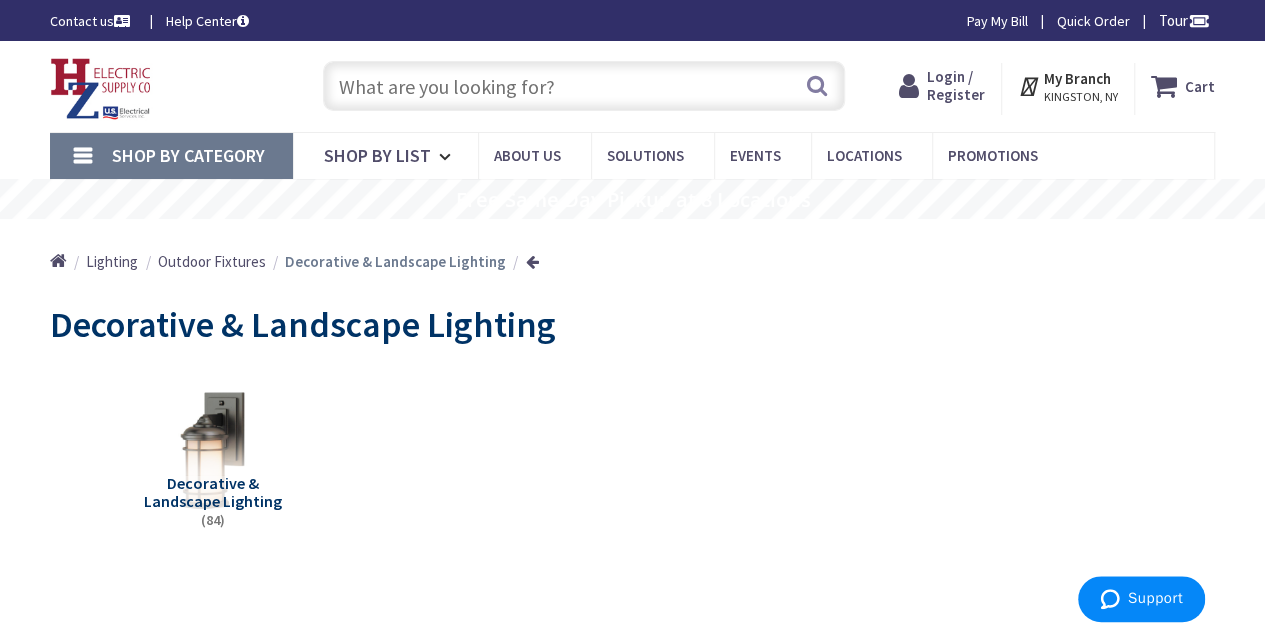 click at bounding box center [213, 450] 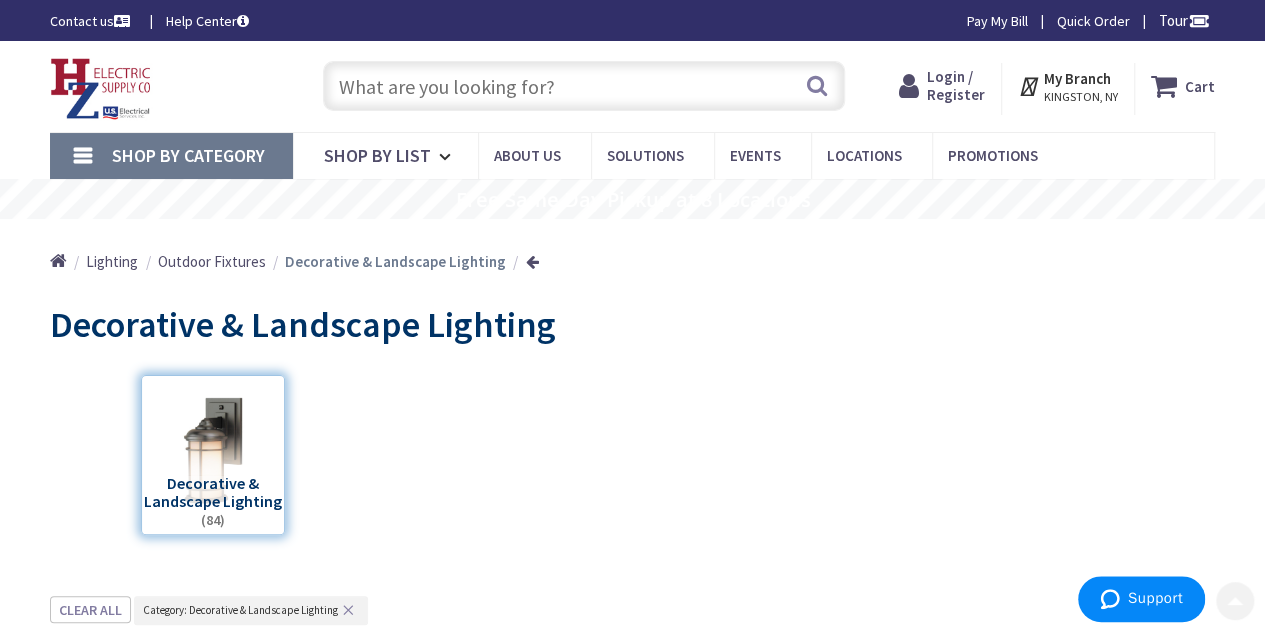 scroll, scrollTop: 595, scrollLeft: 0, axis: vertical 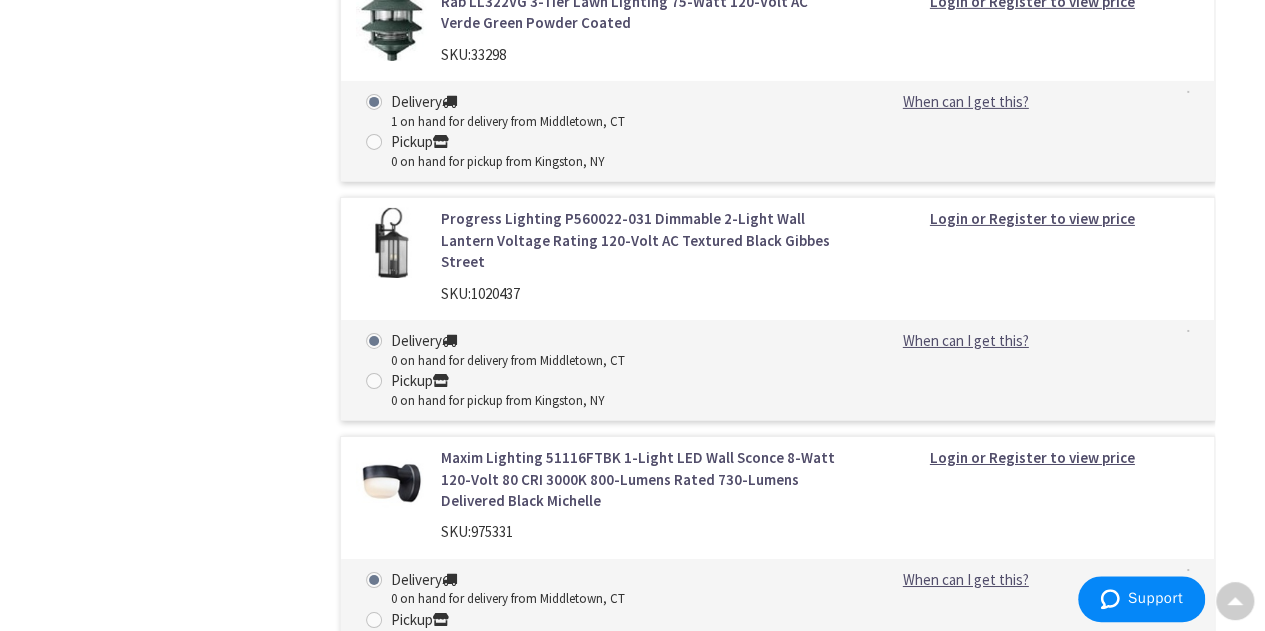 click on "Progress Lighting P560022-031 Dimmable 2-Light Wall Lantern Voltage Rating 120-Volt AC Textured Black Gibbes Street" at bounding box center (638, 240) 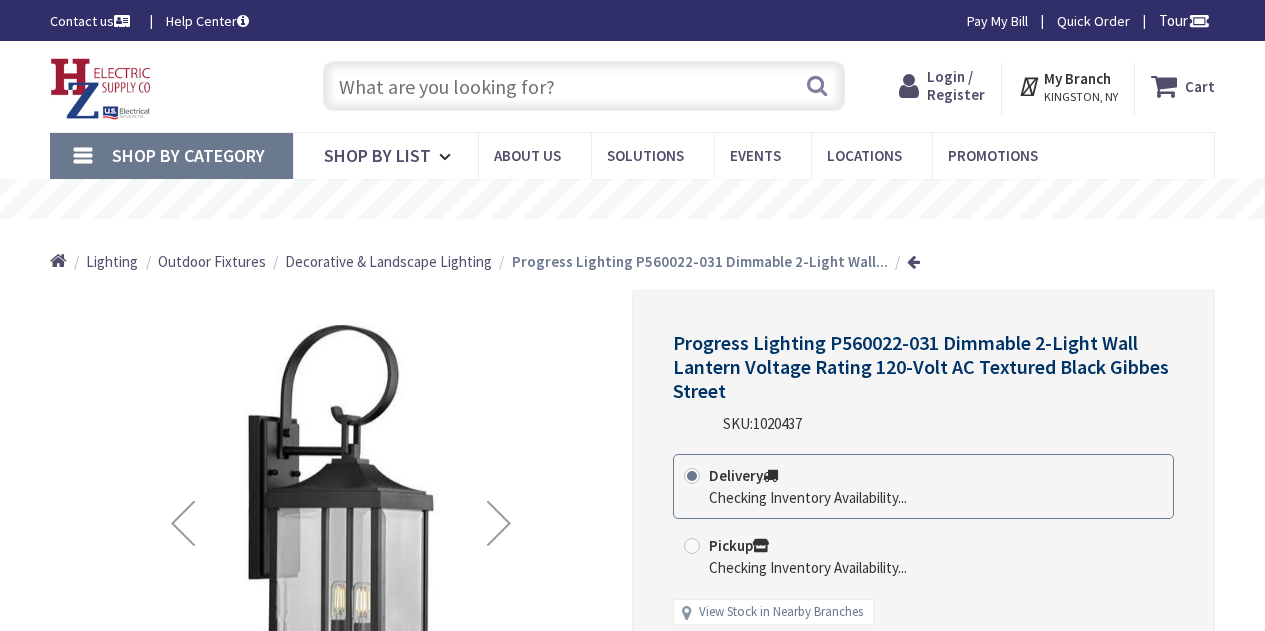 scroll, scrollTop: 0, scrollLeft: 0, axis: both 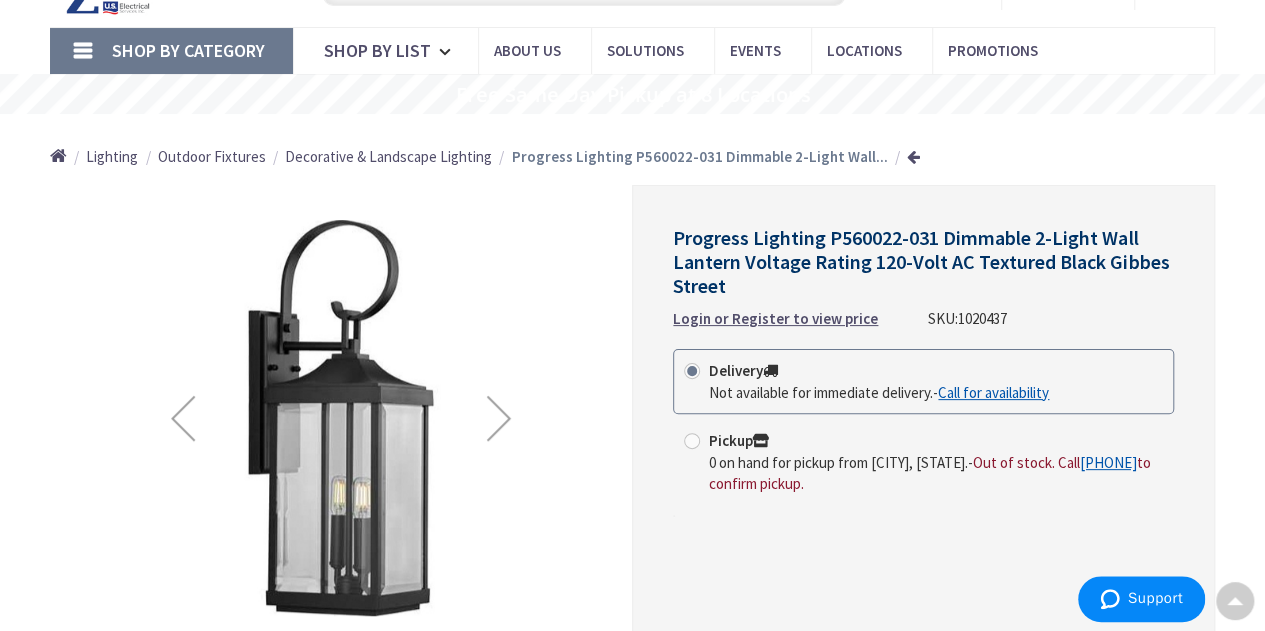 click at bounding box center [499, 418] 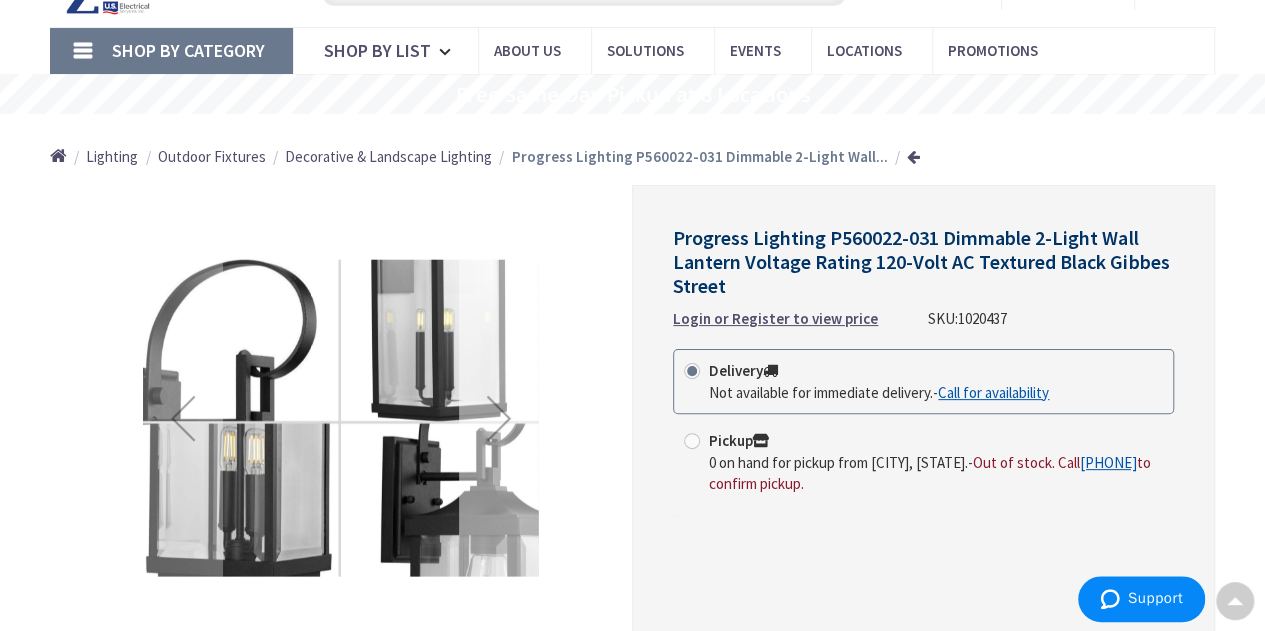 click at bounding box center (499, 418) 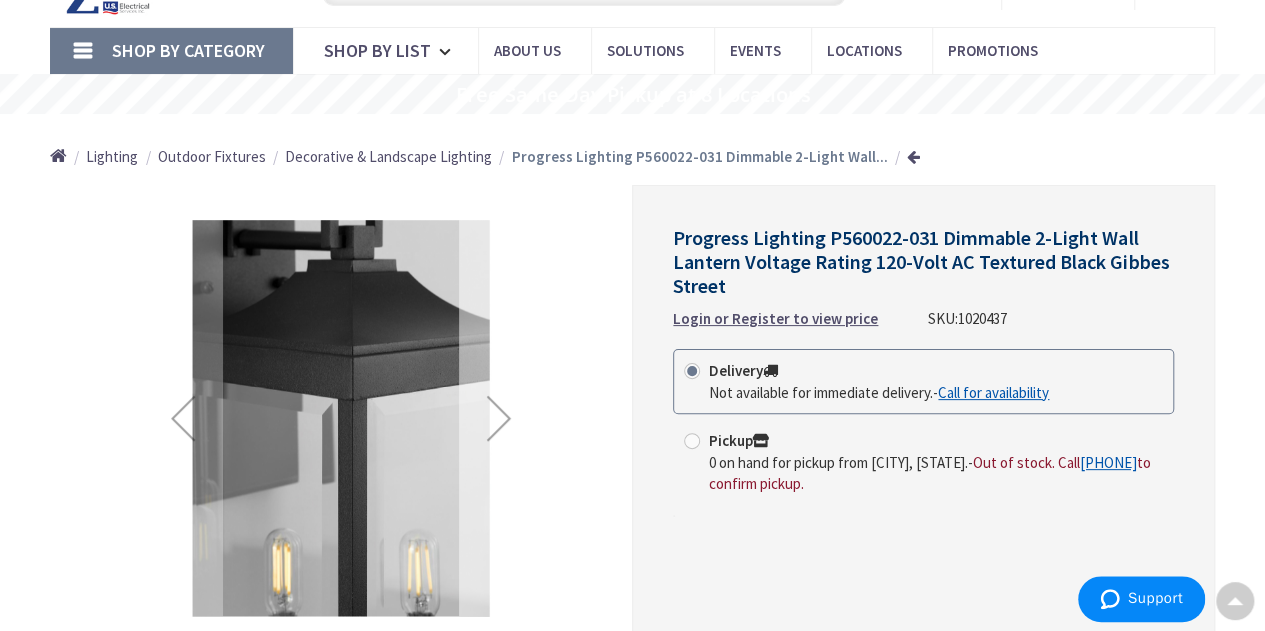 click at bounding box center (499, 418) 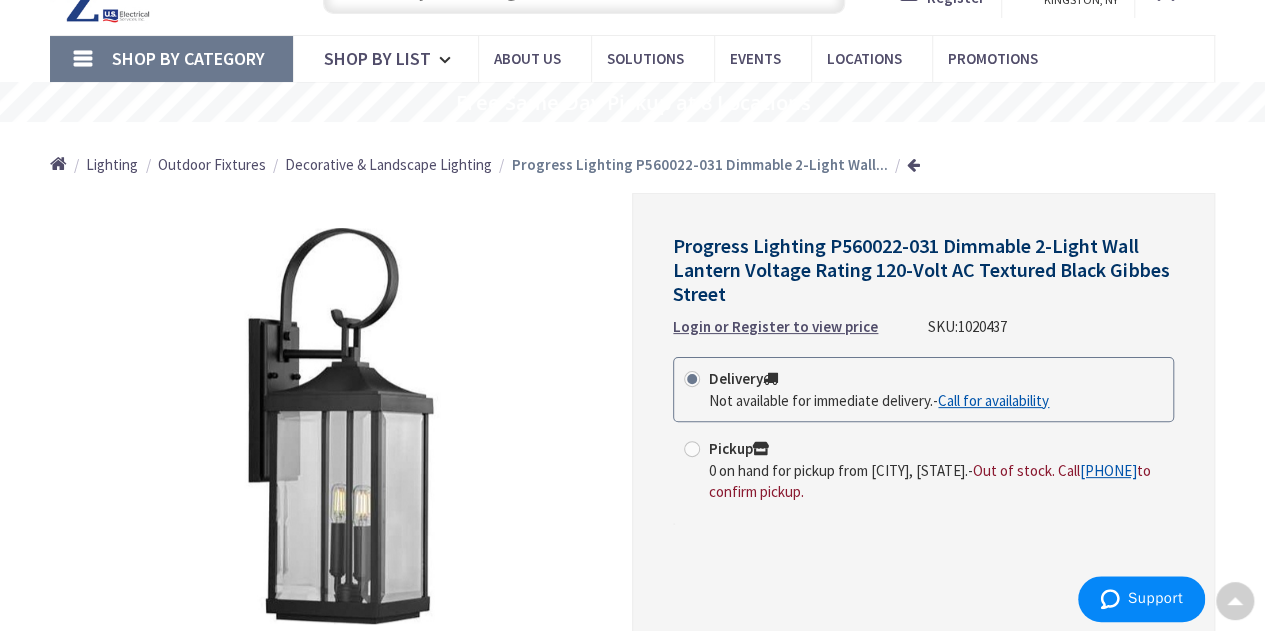 scroll, scrollTop: 94, scrollLeft: 0, axis: vertical 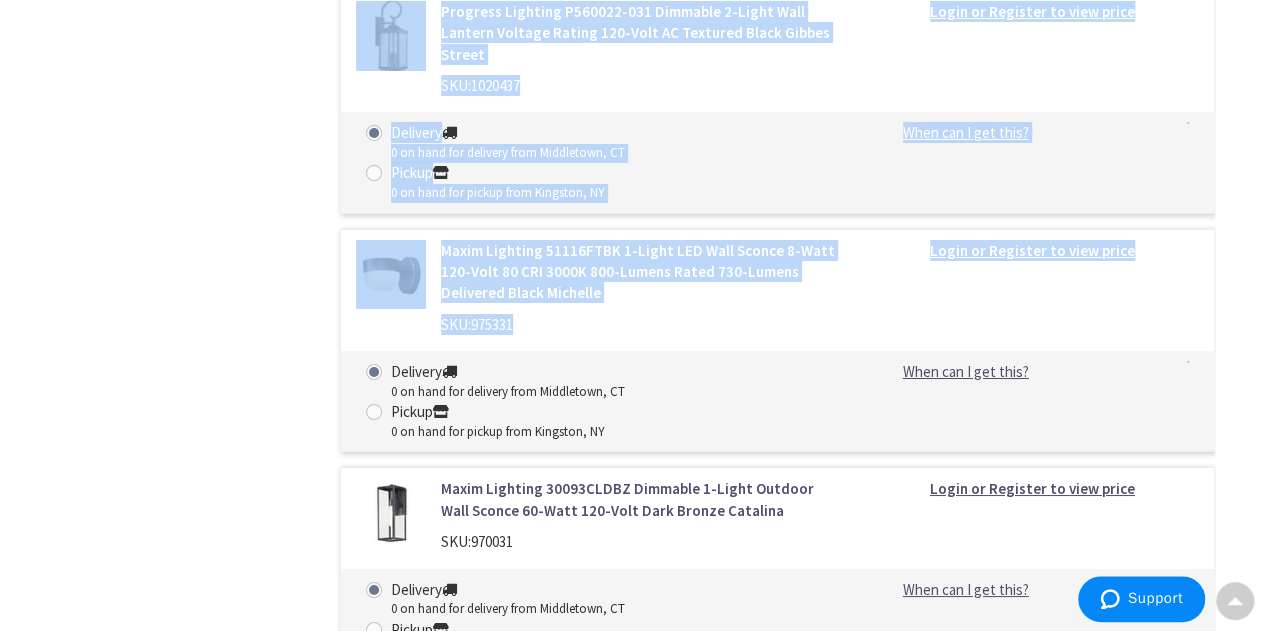 drag, startPoint x: 1194, startPoint y: 419, endPoint x: 1217, endPoint y: 487, distance: 71.7844 